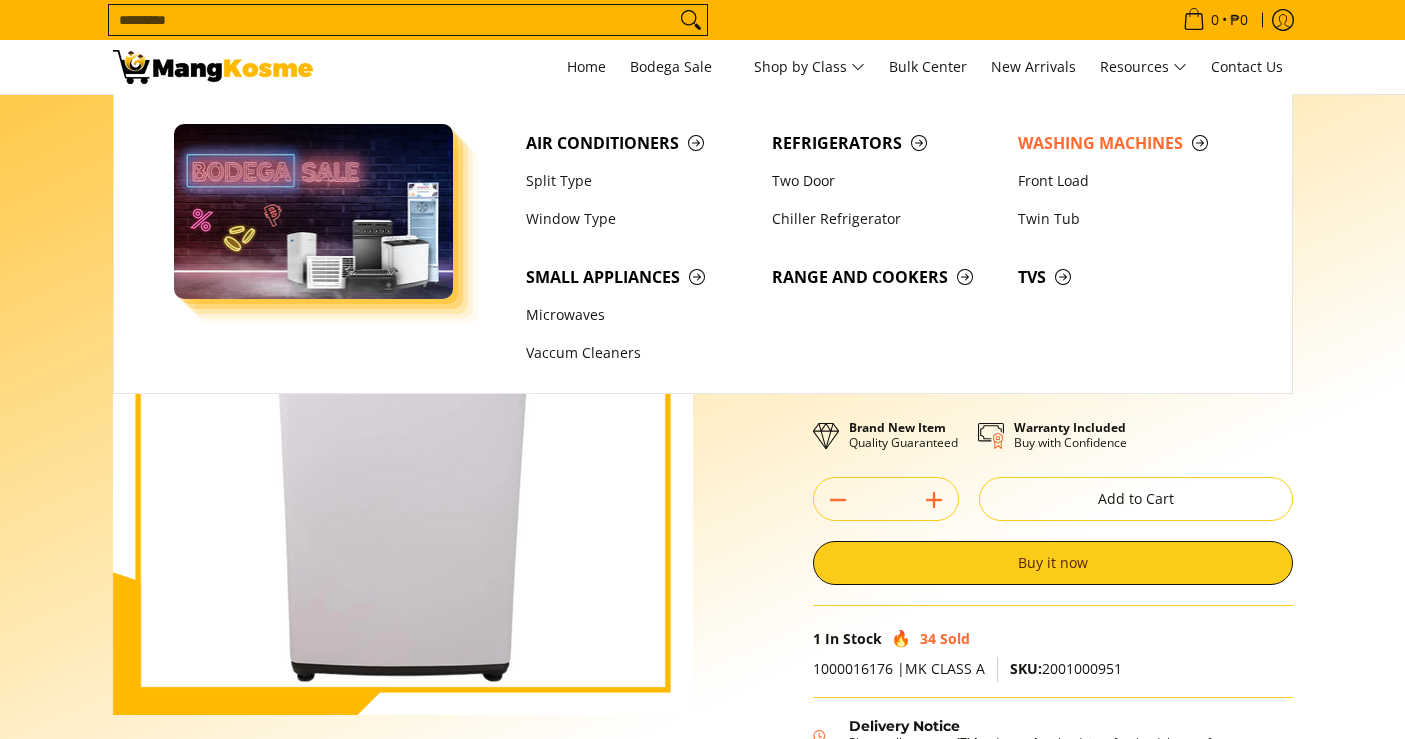 scroll, scrollTop: 0, scrollLeft: 0, axis: both 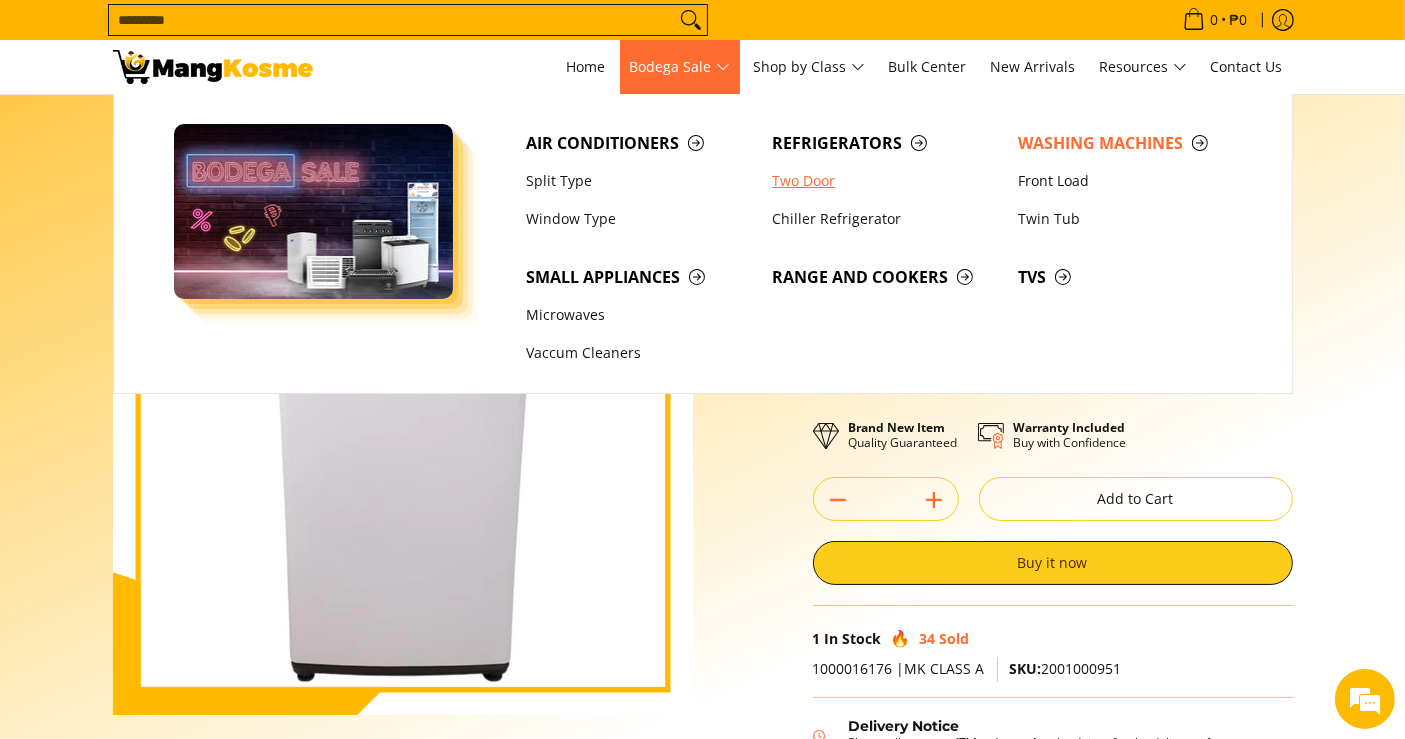 click on "Two Door" at bounding box center [885, 181] 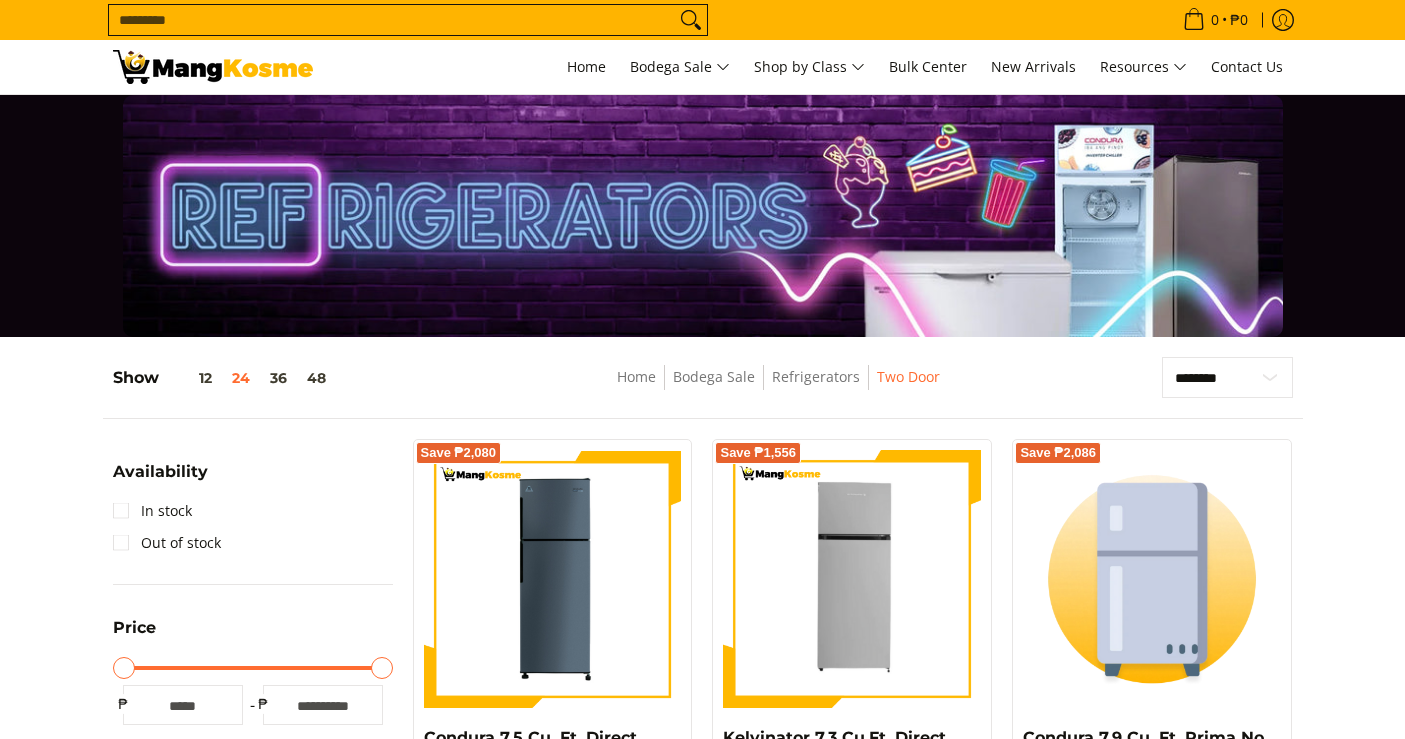 scroll, scrollTop: 555, scrollLeft: 0, axis: vertical 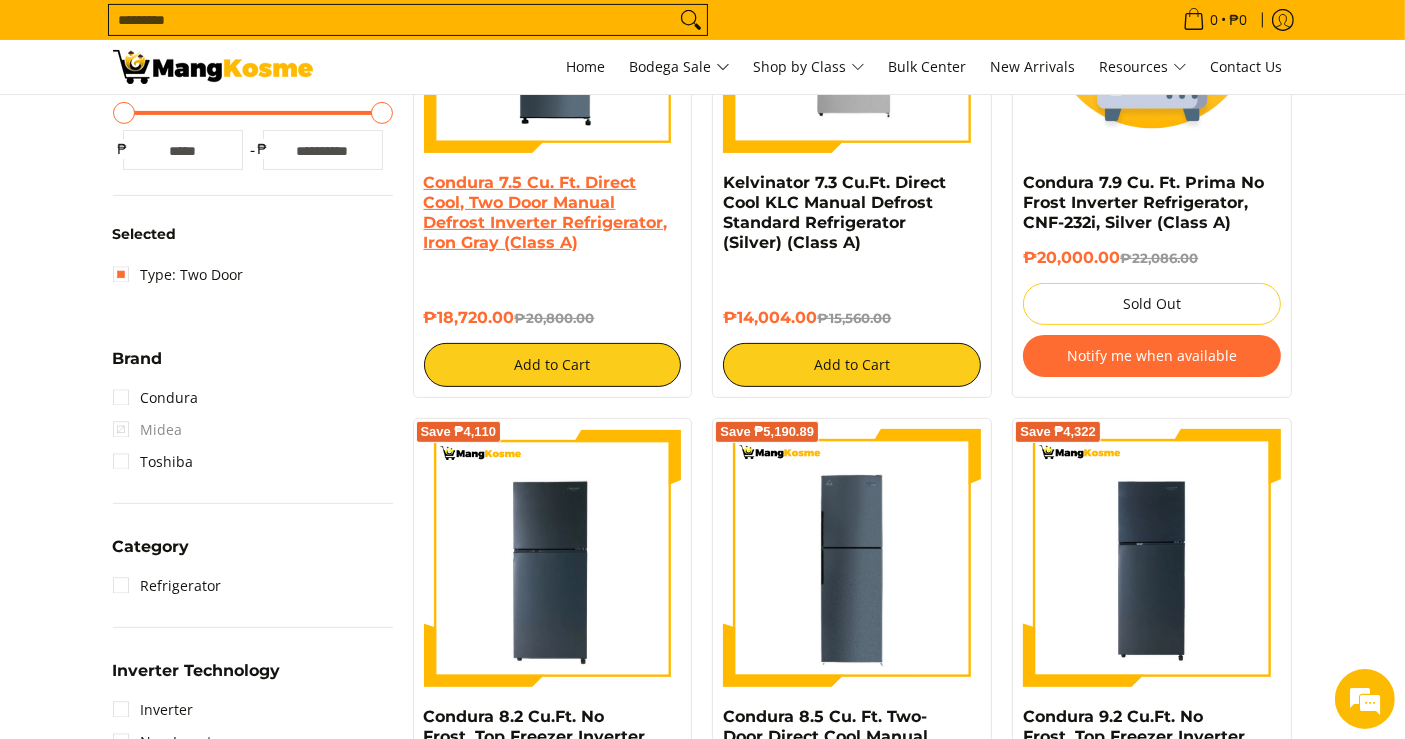 click on "Condura 7.5 Cu. Ft.  Direct Cool, Two Door Manual Defrost Inverter Refrigerator, Iron Gray (Class A)" at bounding box center [546, 212] 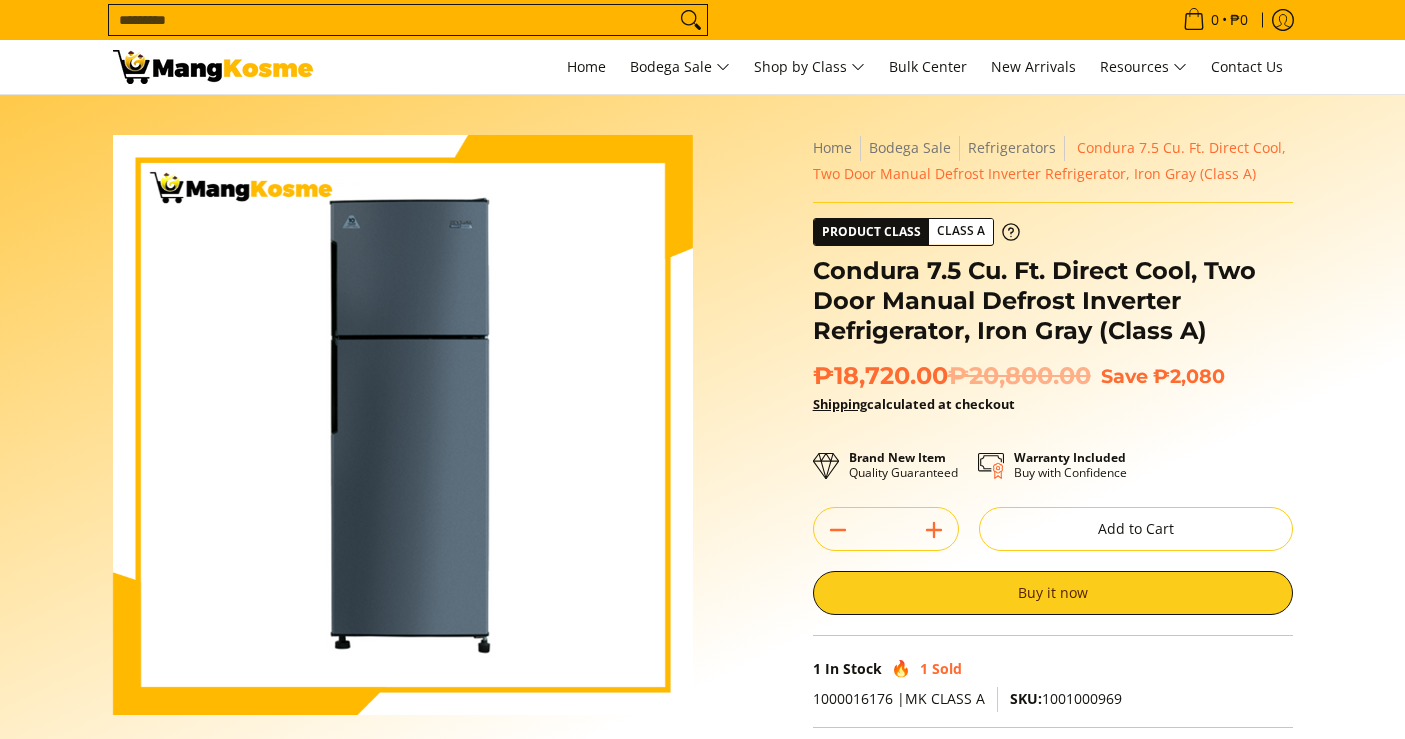 click on "Condura 7.5 Cu. Ft.  Direct Cool, Two Door Manual Defrost Inverter Refrigerator, Iron Gray (Class A)" at bounding box center [1053, 301] 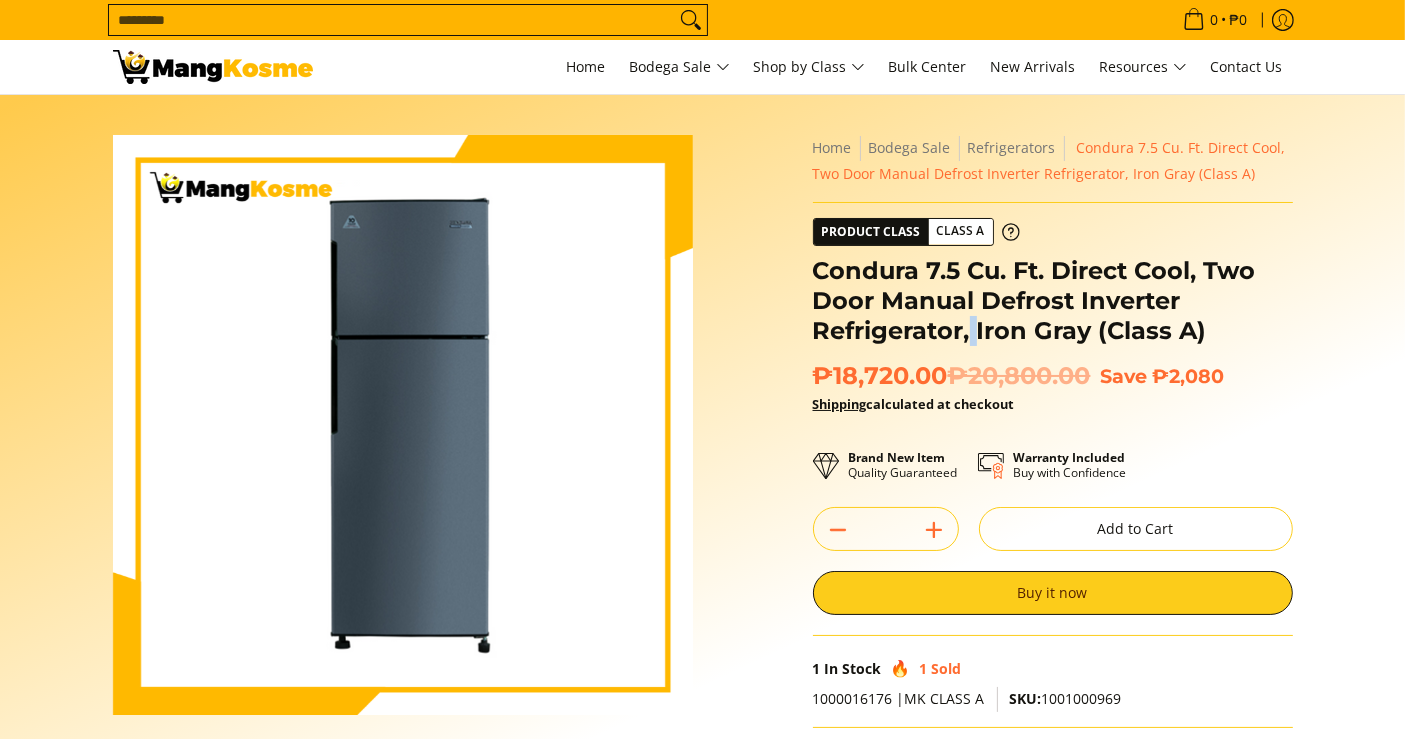 scroll, scrollTop: 0, scrollLeft: 0, axis: both 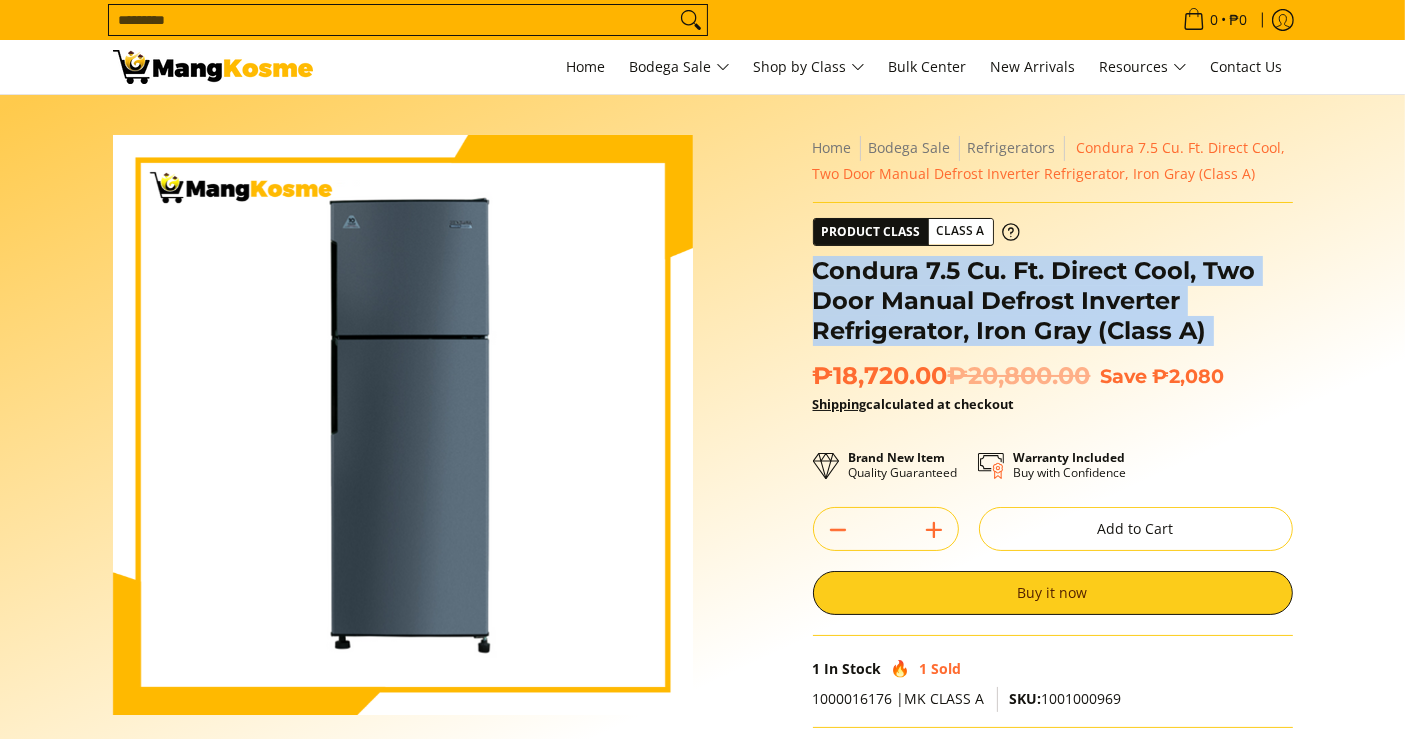 click on "Condura 7.5 Cu. Ft.  Direct Cool, Two Door Manual Defrost Inverter Refrigerator, Iron Gray (Class A)" at bounding box center (1053, 301) 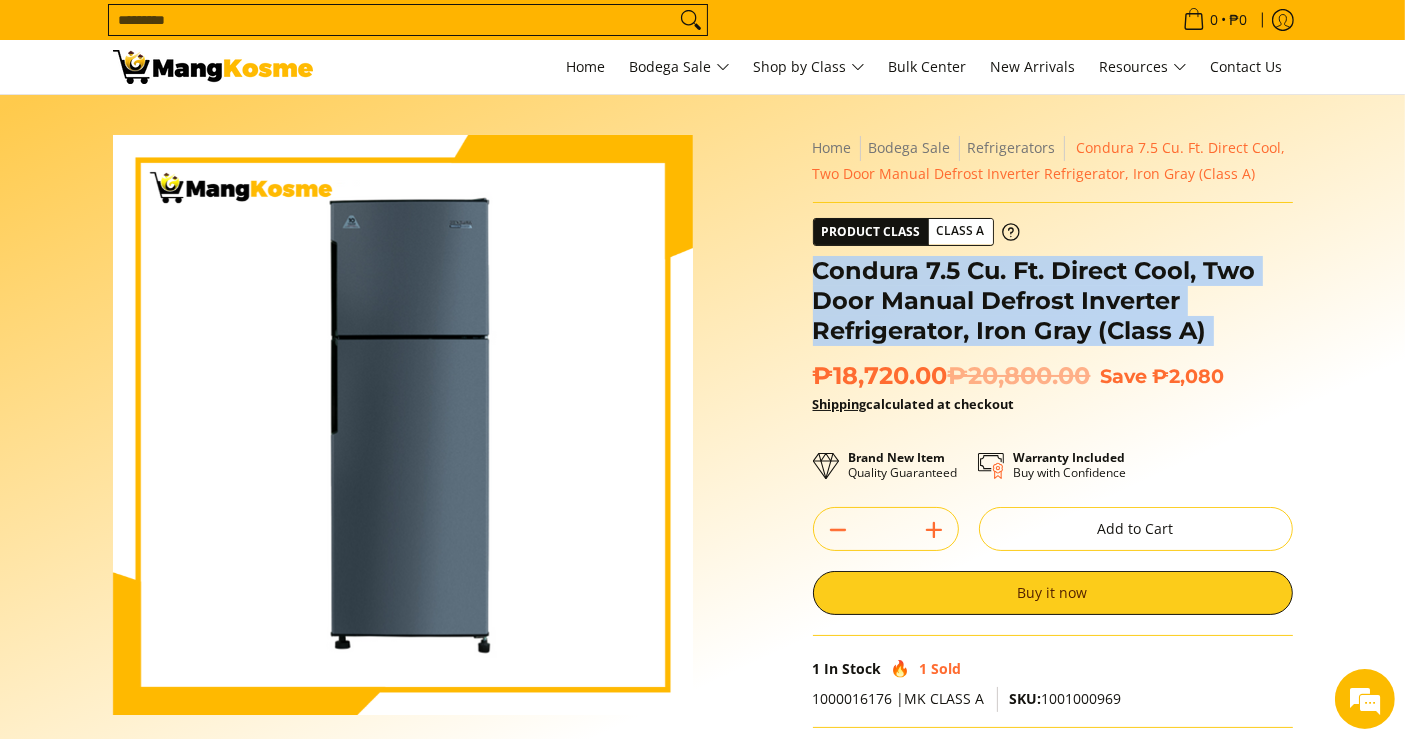 scroll, scrollTop: 0, scrollLeft: 0, axis: both 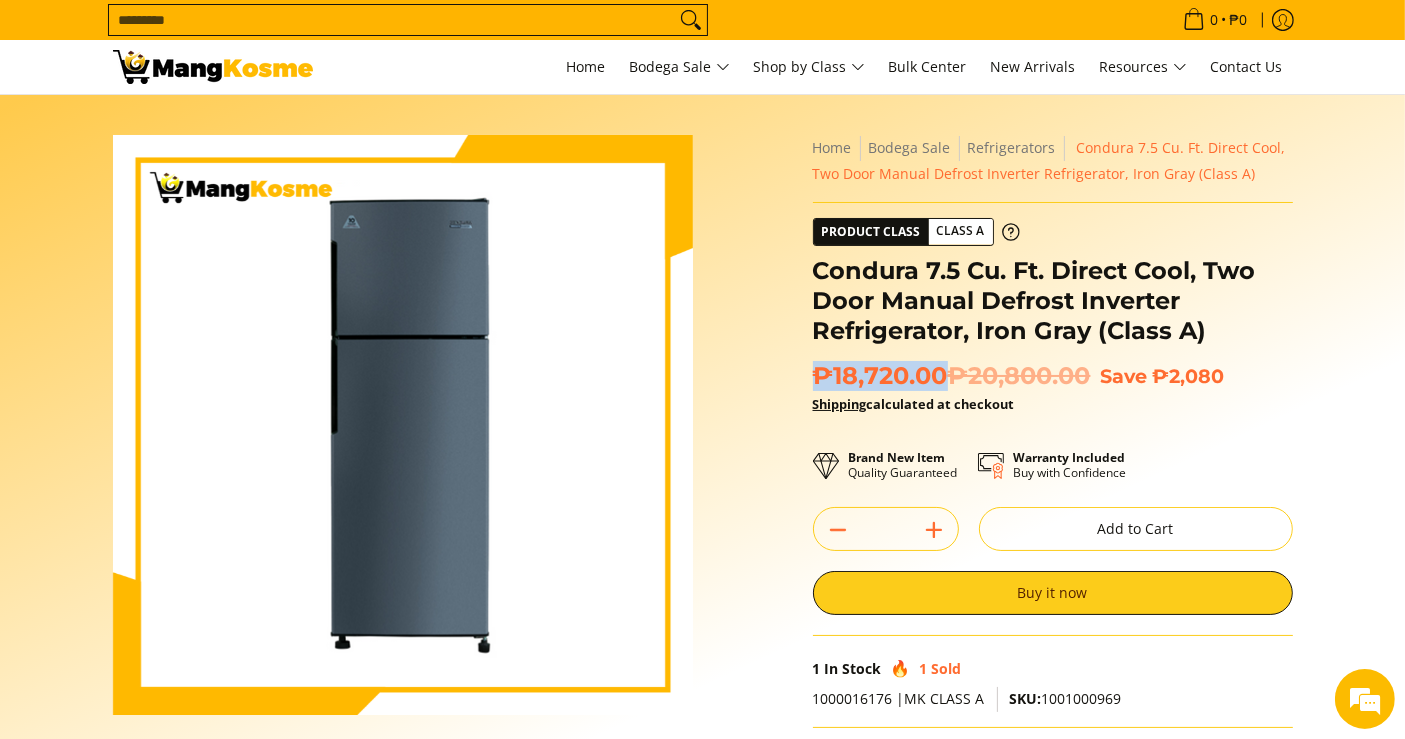 drag, startPoint x: 940, startPoint y: 373, endPoint x: 817, endPoint y: 367, distance: 123.146255 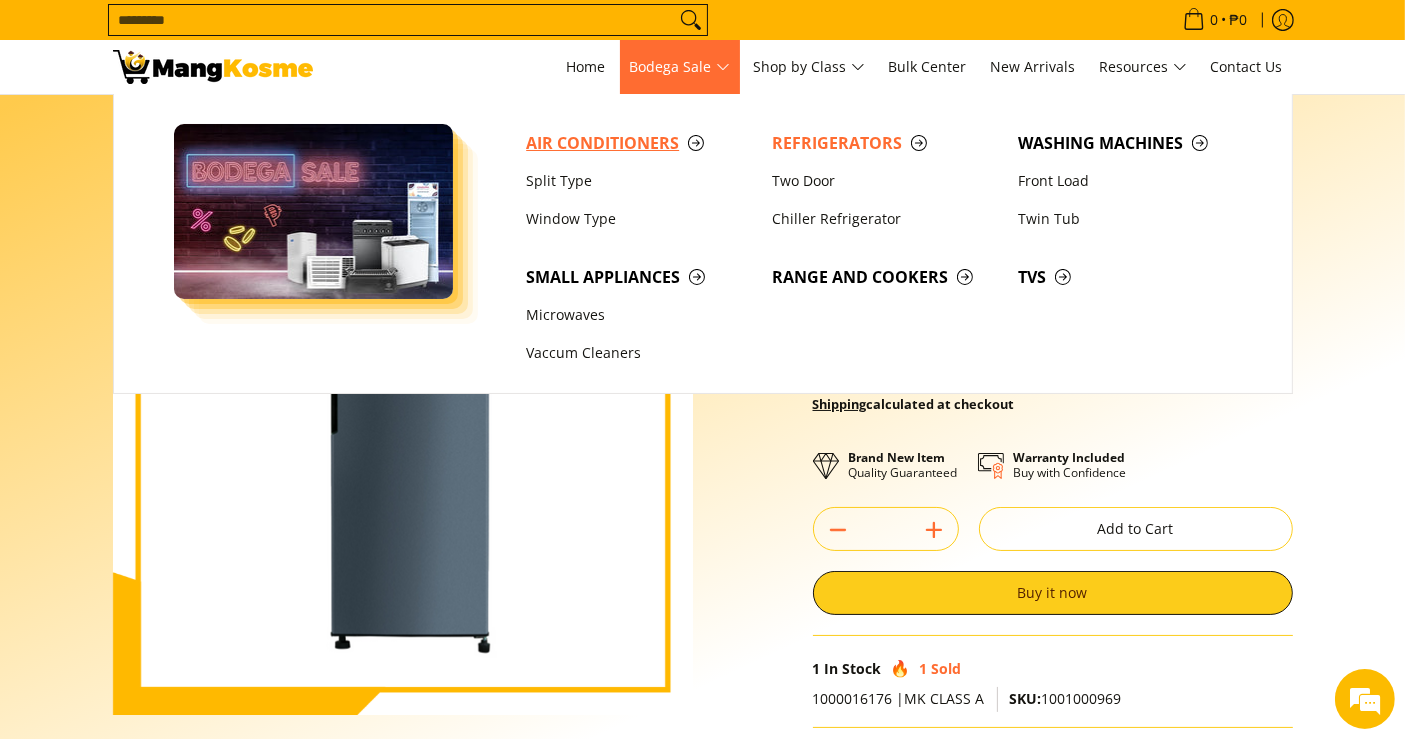 click on "Air Conditioners" at bounding box center [639, 143] 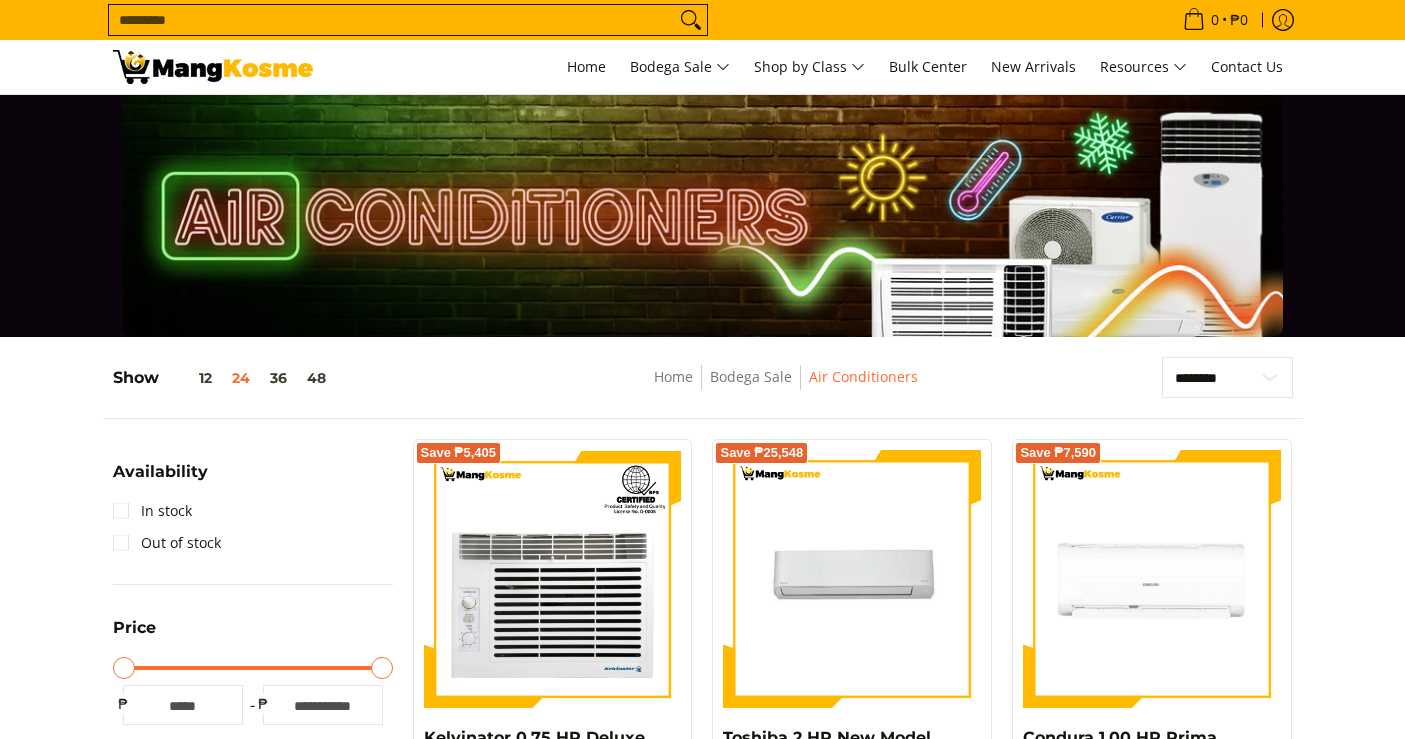 scroll, scrollTop: 0, scrollLeft: 0, axis: both 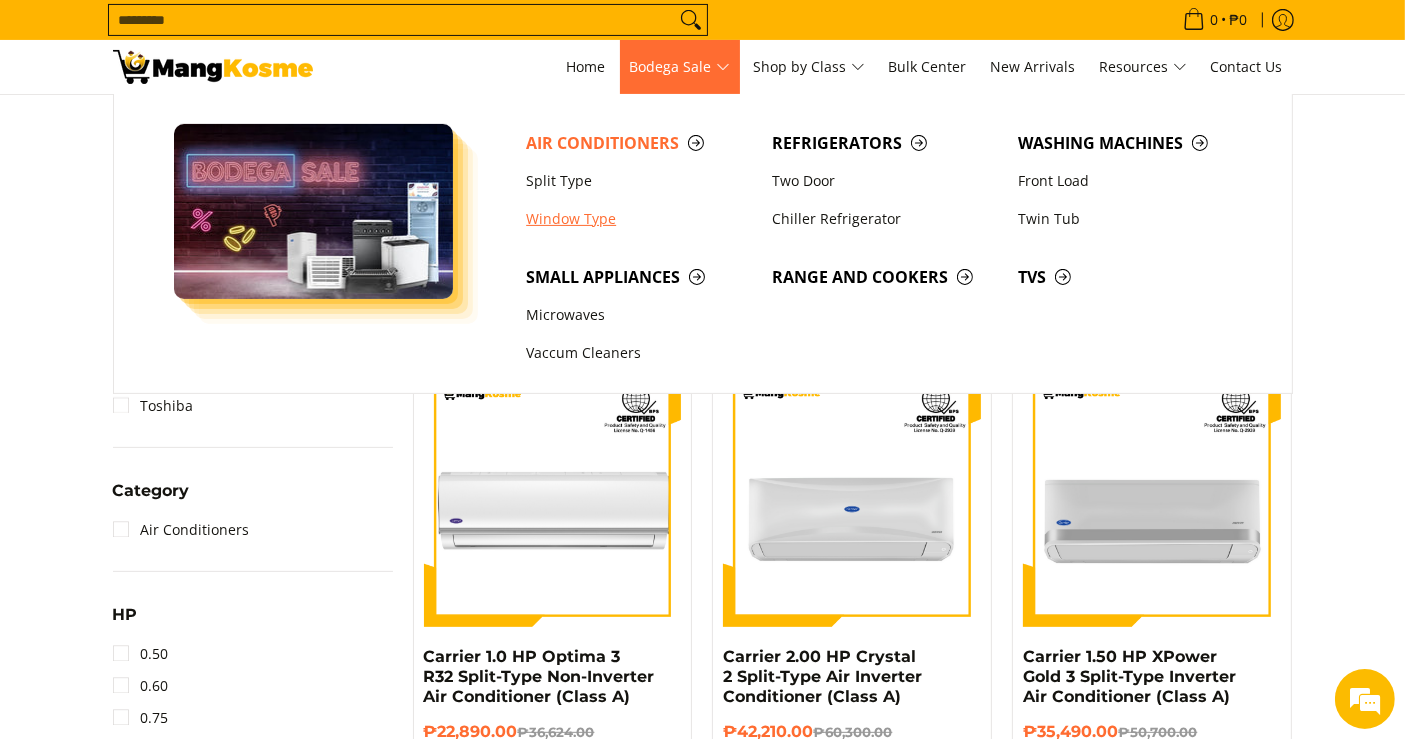 click on "Window Type" at bounding box center [639, 219] 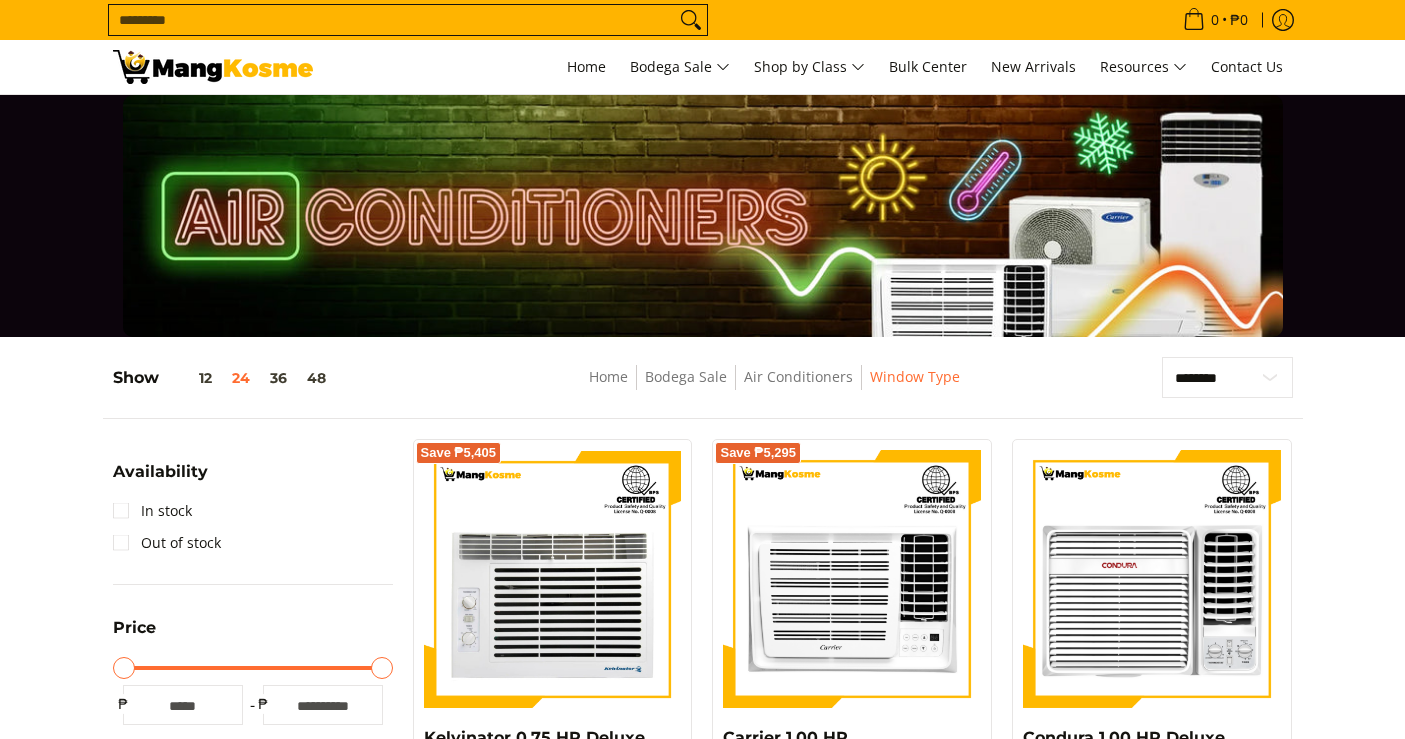 scroll, scrollTop: 444, scrollLeft: 0, axis: vertical 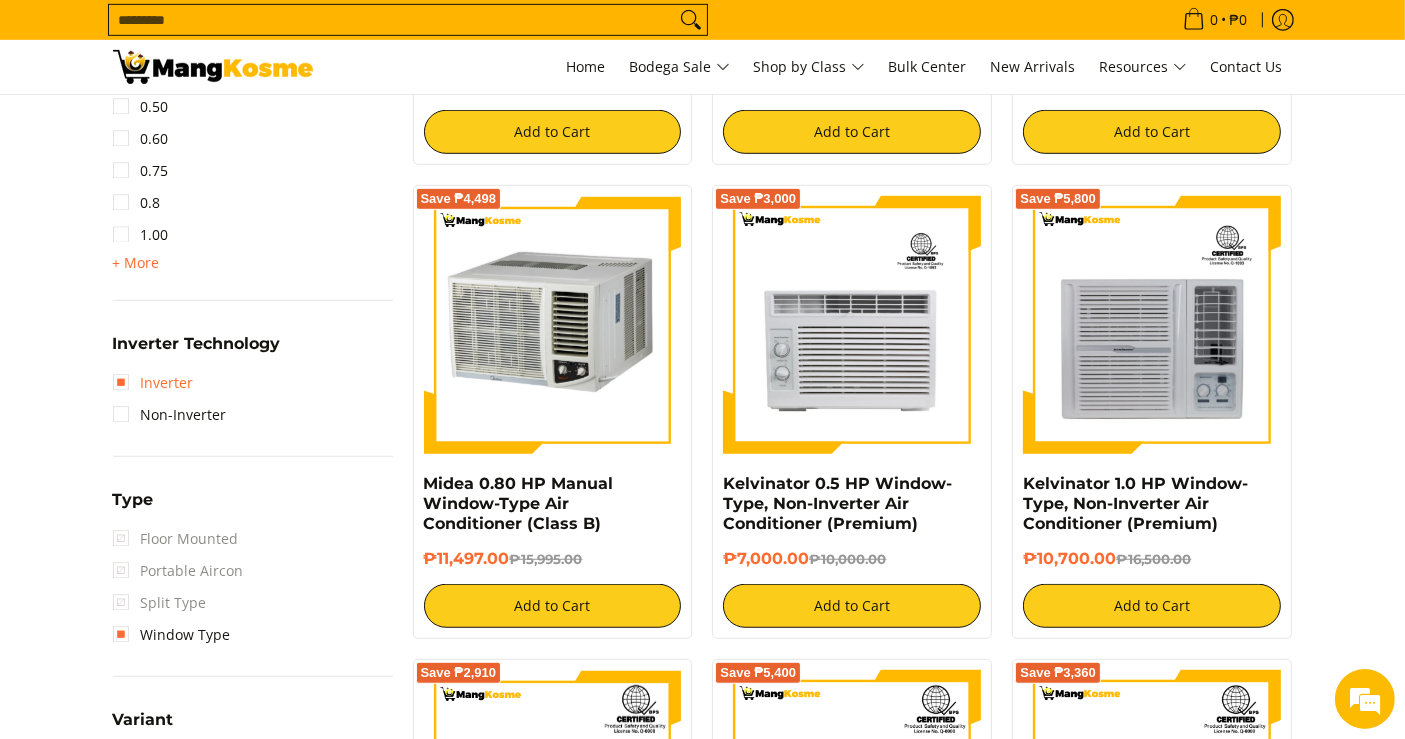 click on "Inverter" at bounding box center [153, 383] 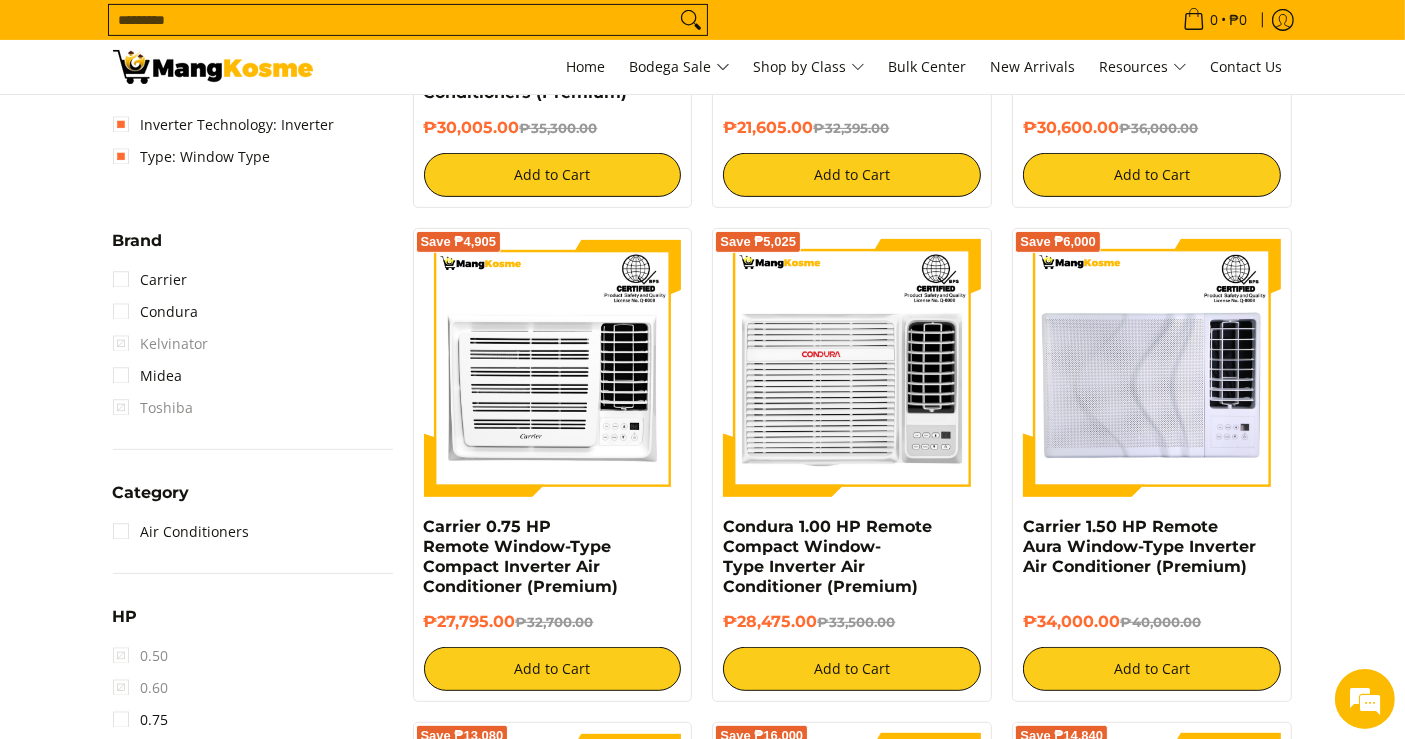 scroll, scrollTop: 928, scrollLeft: 0, axis: vertical 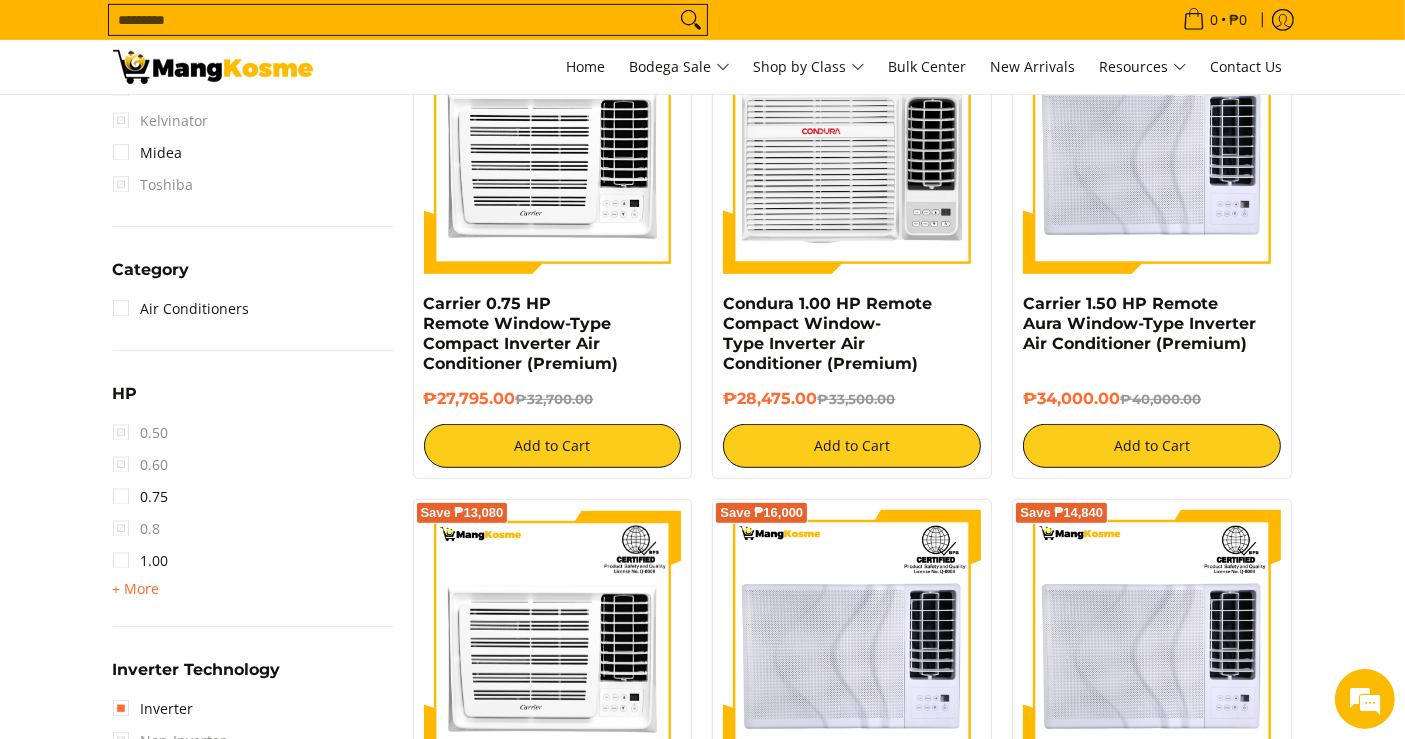 click on "**********" at bounding box center [702, 1289] 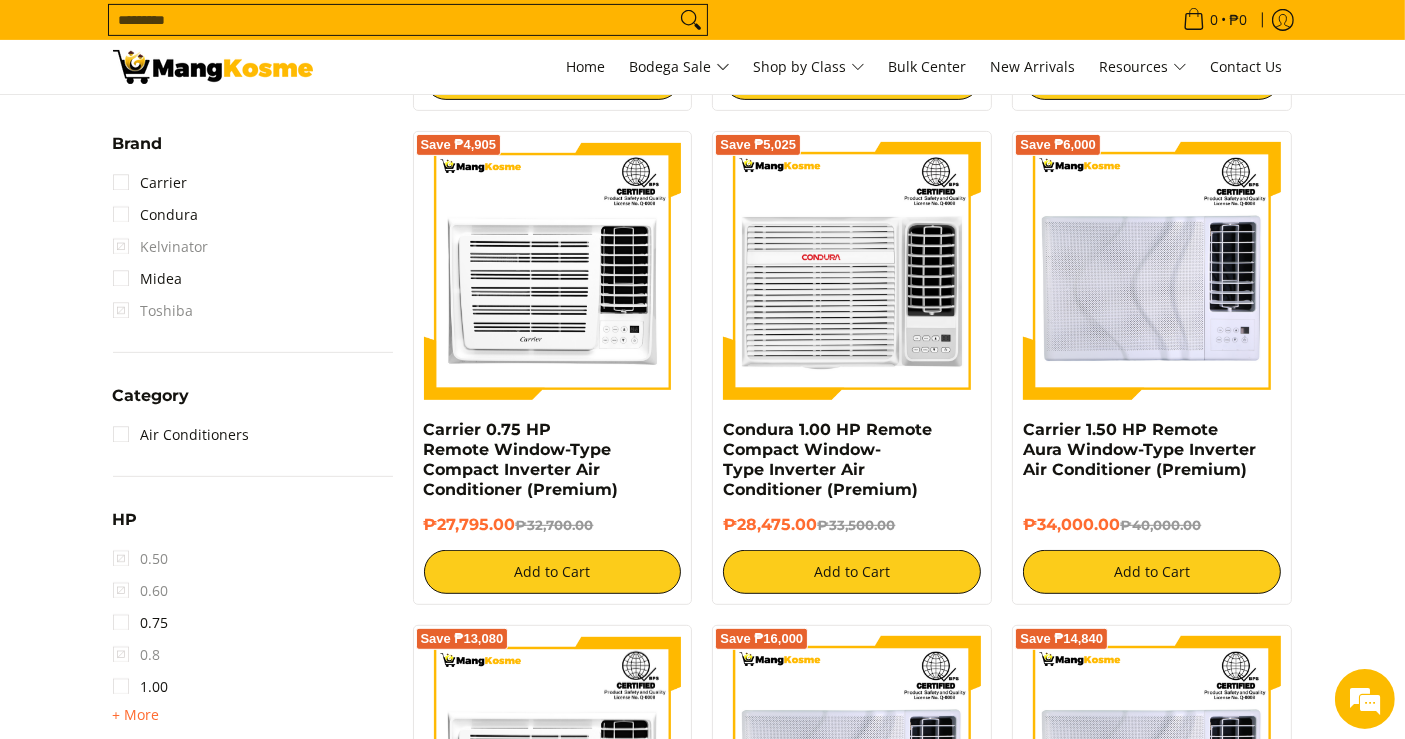scroll, scrollTop: 928, scrollLeft: 0, axis: vertical 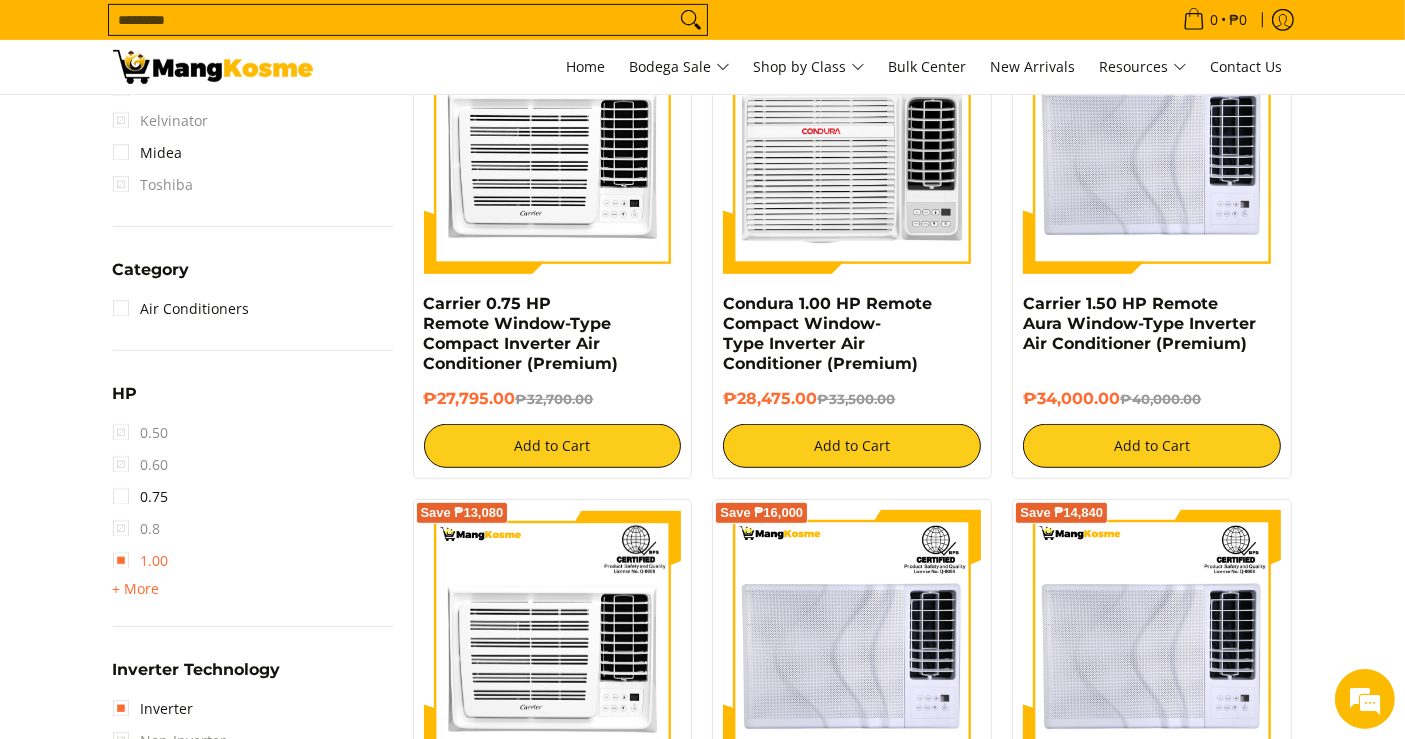 click on "1.00" at bounding box center [141, 561] 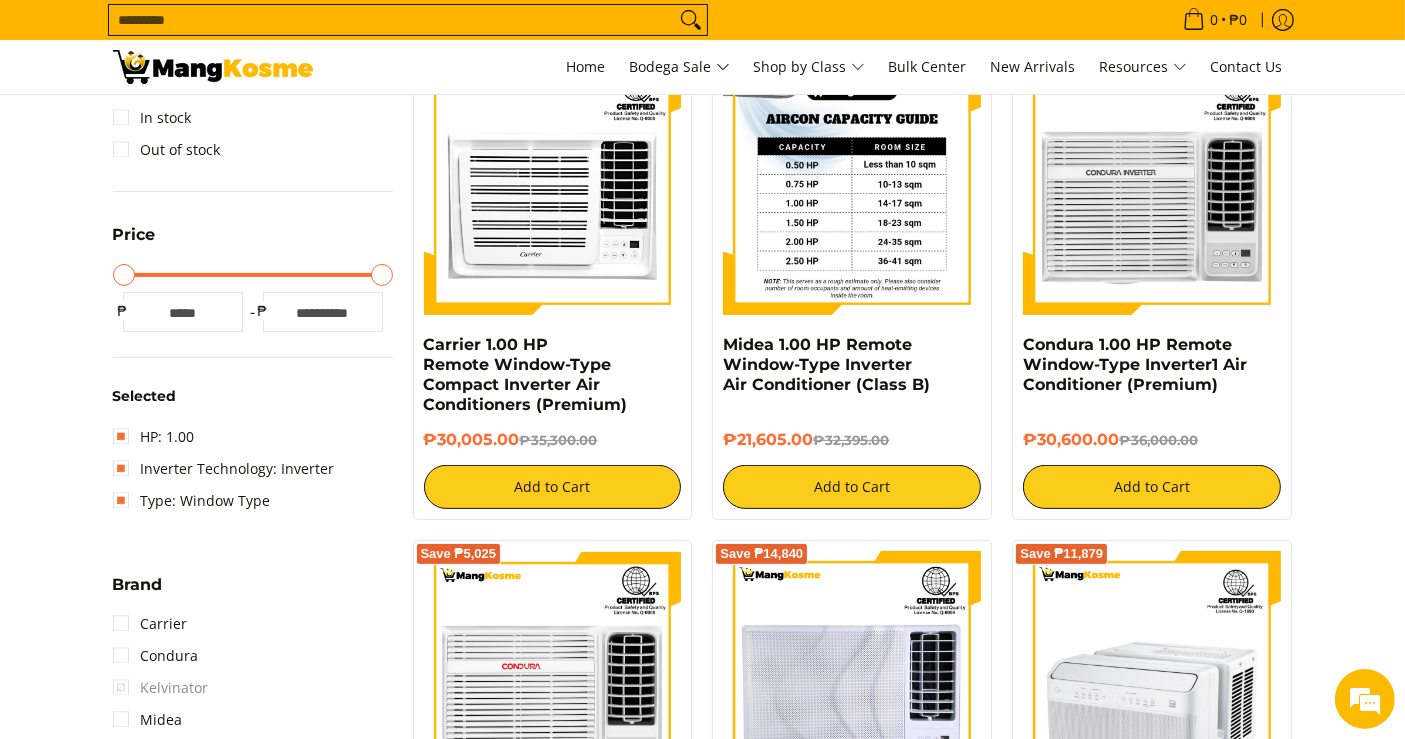 scroll, scrollTop: 372, scrollLeft: 0, axis: vertical 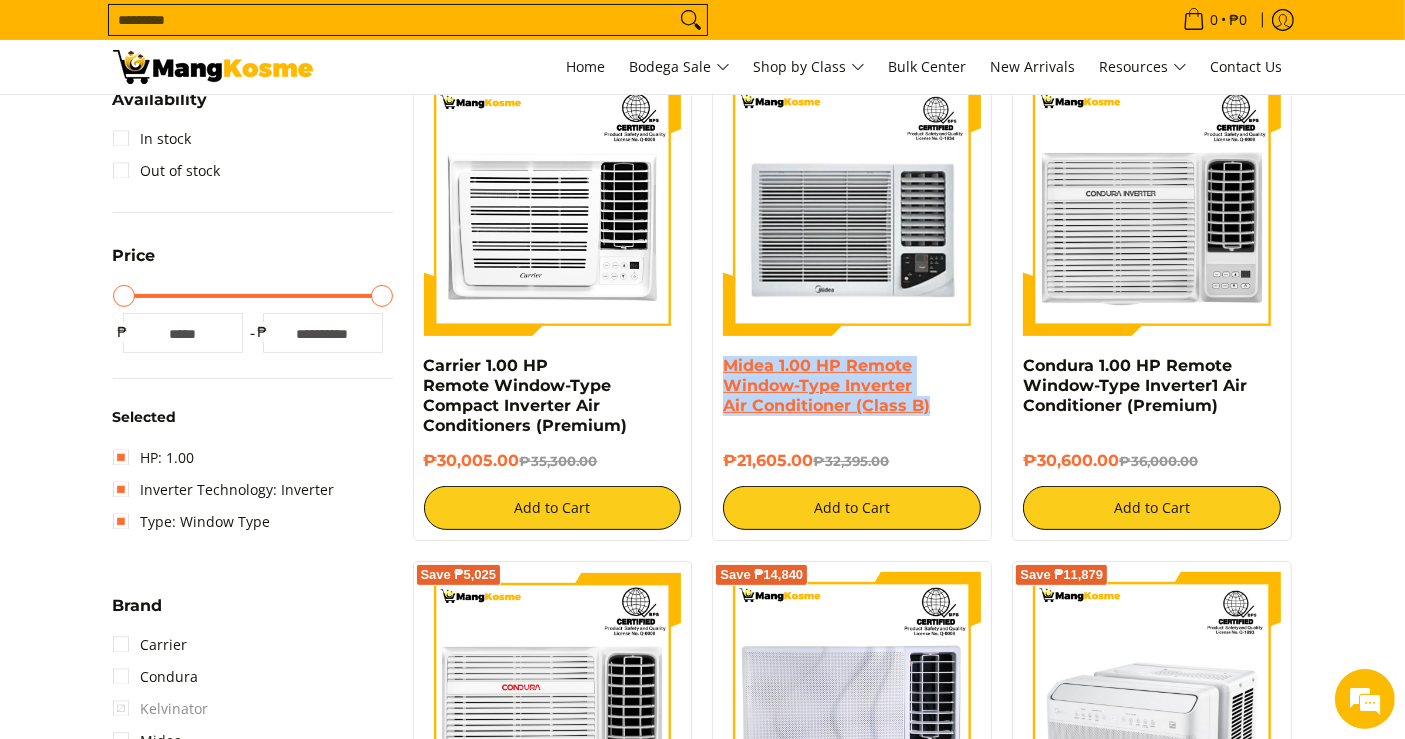 drag, startPoint x: 953, startPoint y: 418, endPoint x: 722, endPoint y: 369, distance: 236.13979 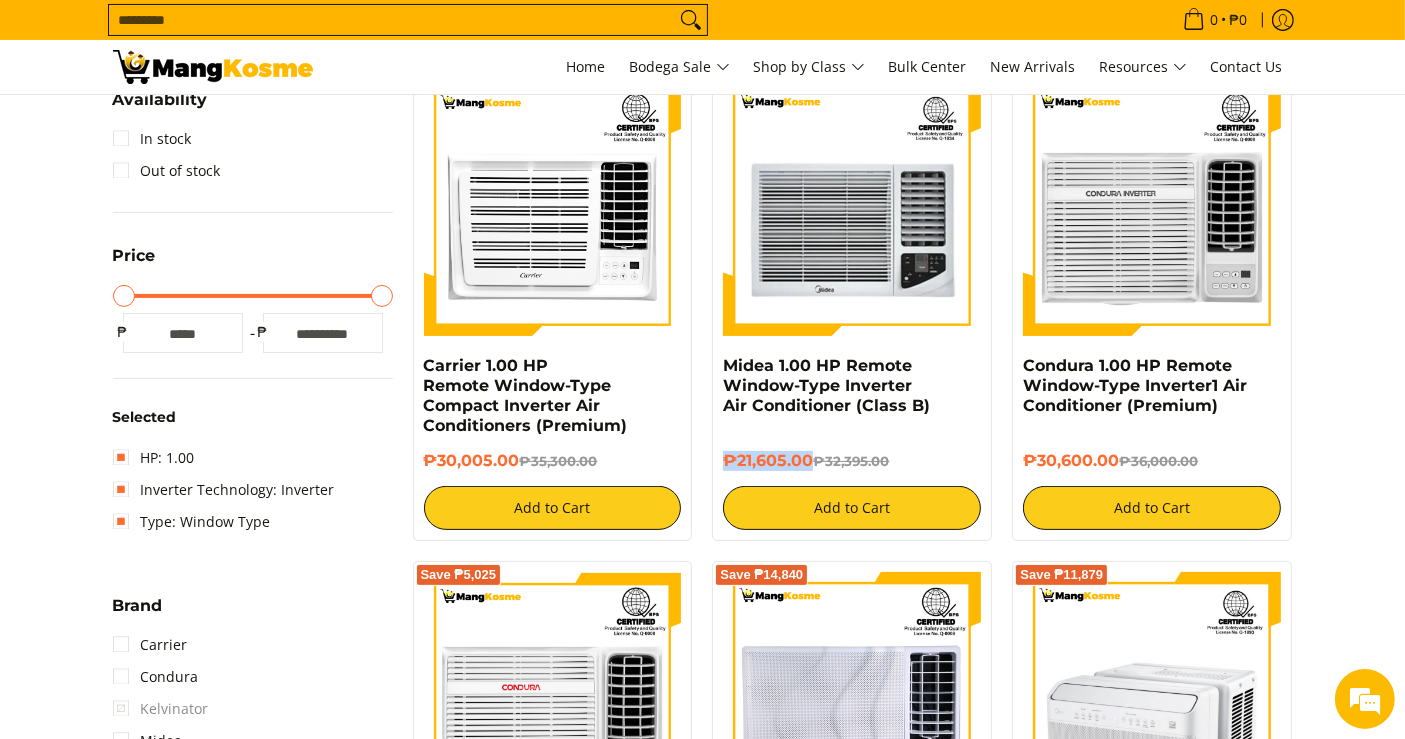 drag, startPoint x: 811, startPoint y: 461, endPoint x: 722, endPoint y: 465, distance: 89.08984 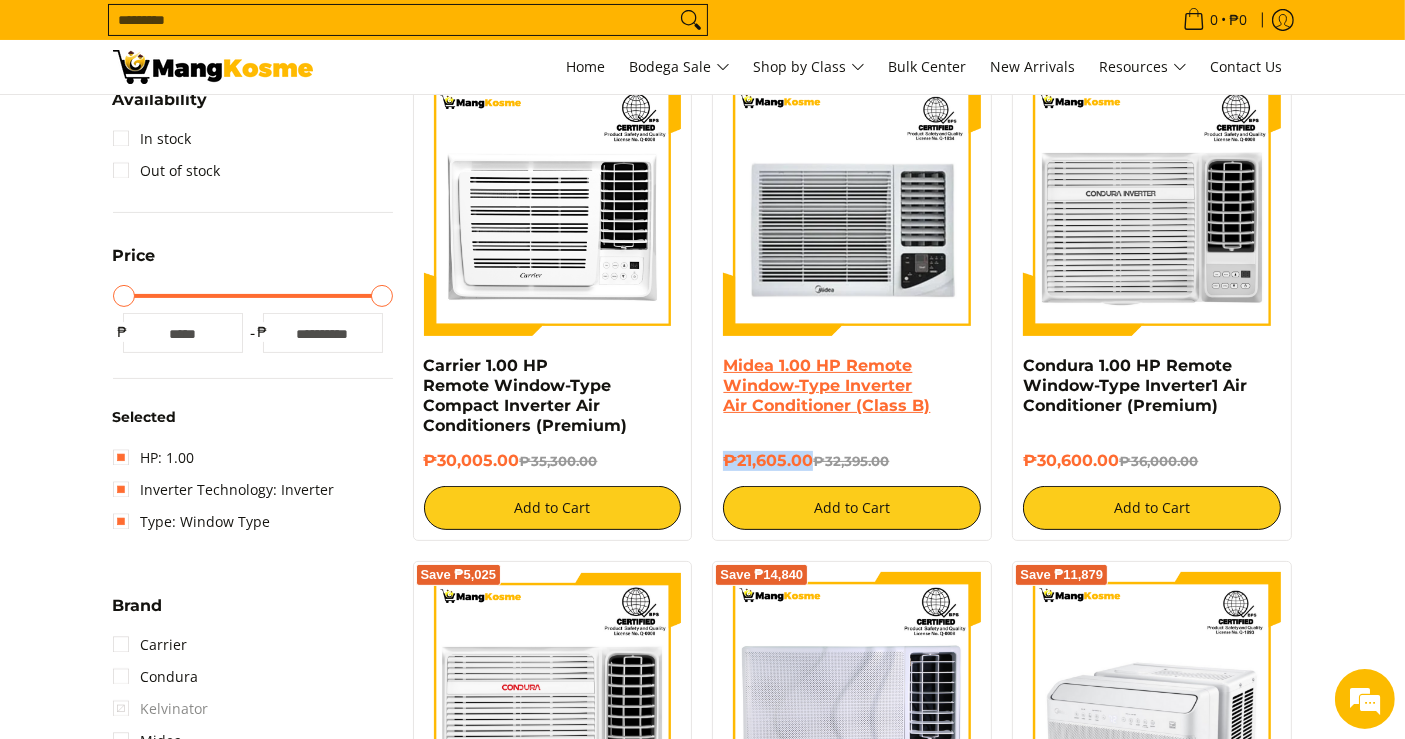 click on "Midea 1.00 HP Remote Window-Type Inverter Air Conditioner (Class B)" at bounding box center [826, 385] 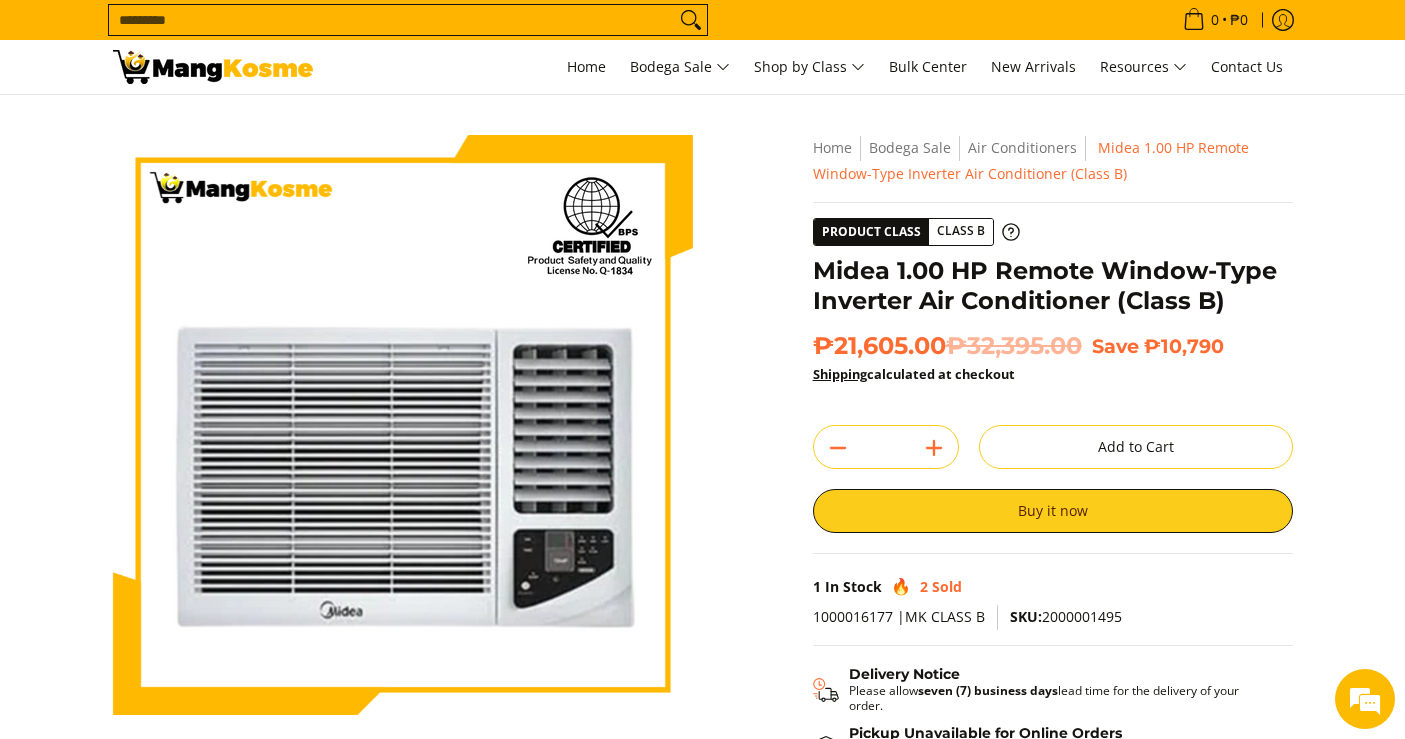 scroll, scrollTop: 0, scrollLeft: 0, axis: both 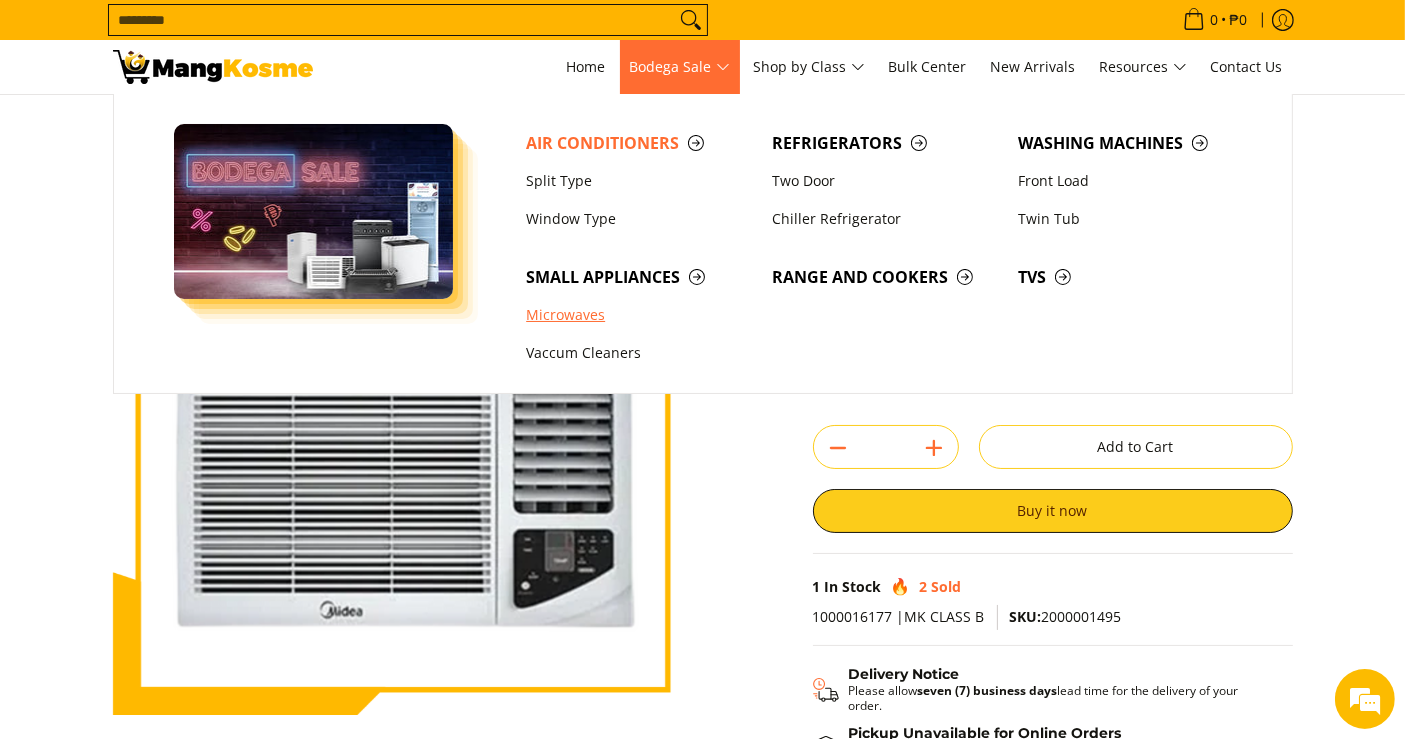 click on "Microwaves" at bounding box center [639, 315] 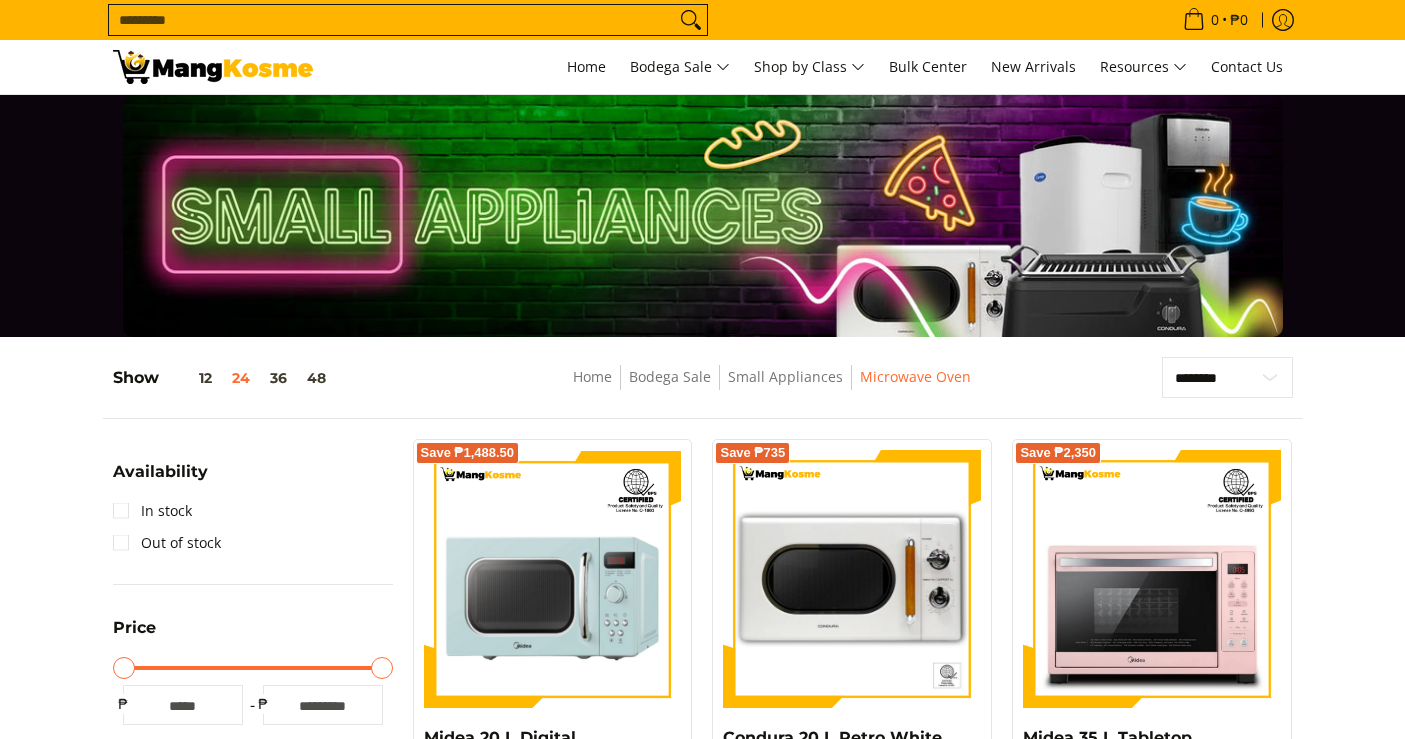 scroll, scrollTop: 684, scrollLeft: 0, axis: vertical 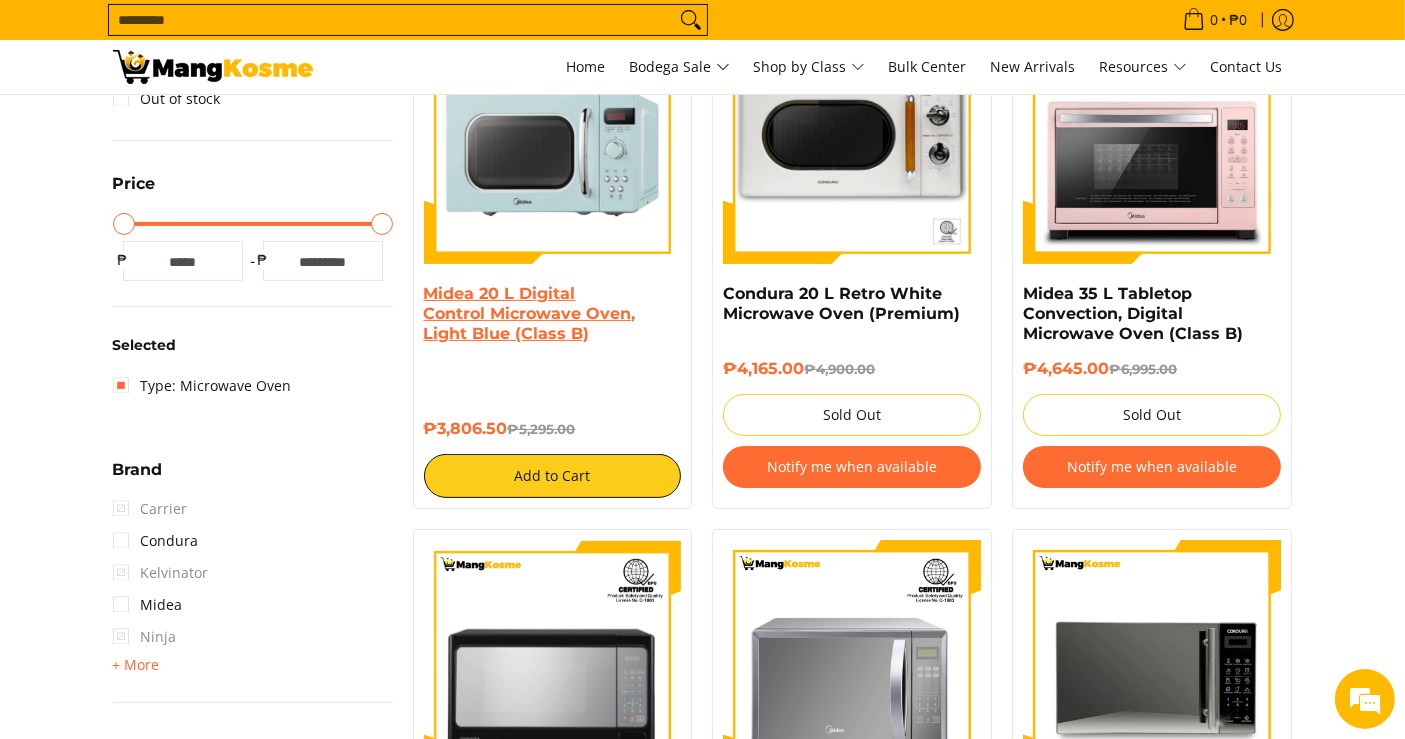 click on "Midea 20 L Digital Control Microwave Oven, Light Blue (Class B)" at bounding box center [530, 313] 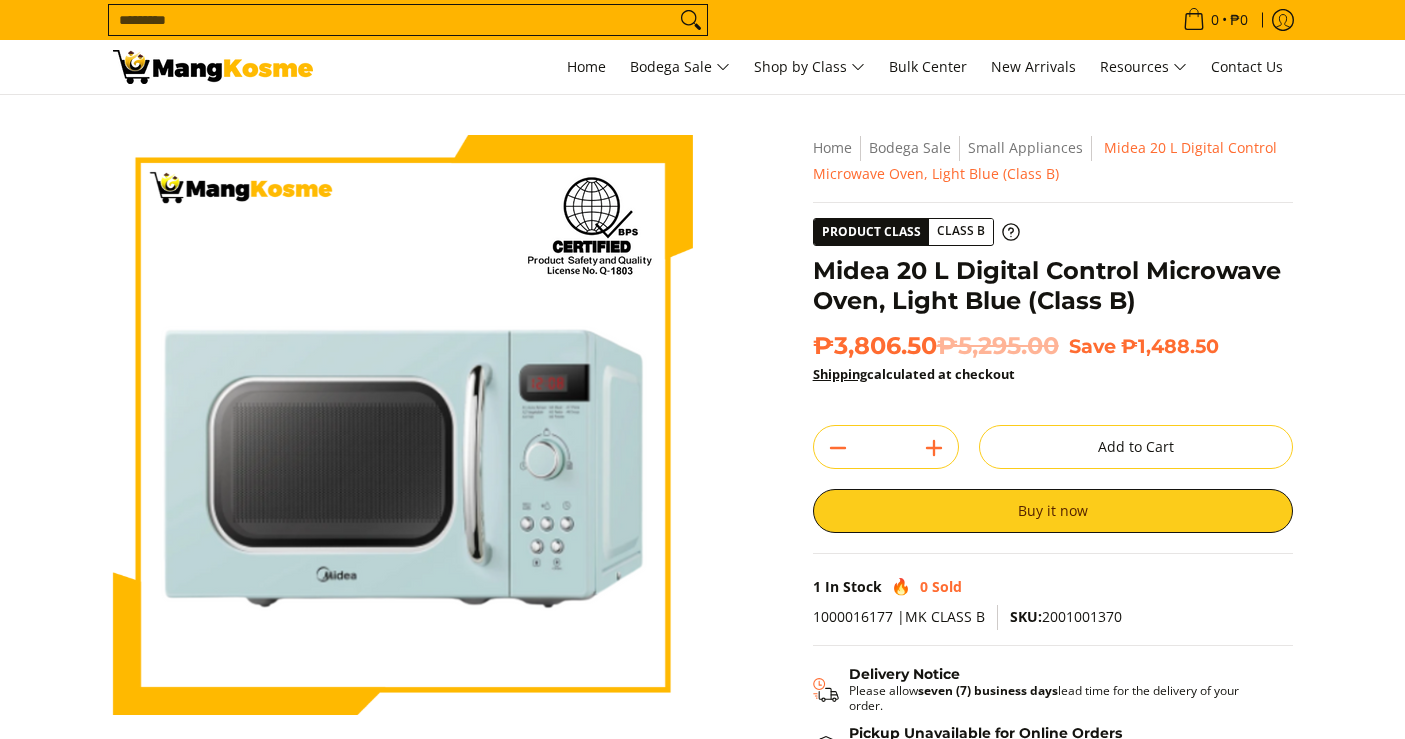 scroll, scrollTop: 0, scrollLeft: 0, axis: both 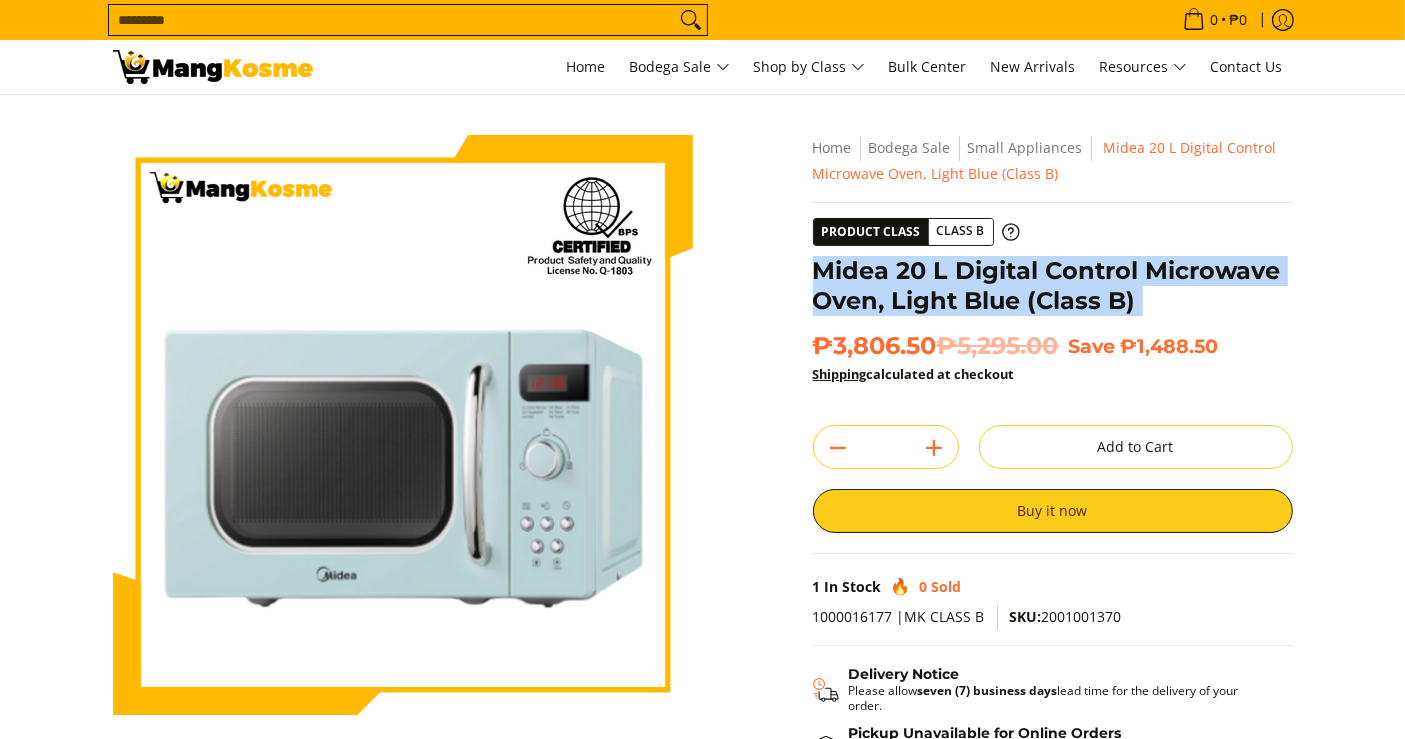 click on "Midea 20 L Digital Control Microwave Oven, Light Blue (Class B)" at bounding box center (1053, 286) 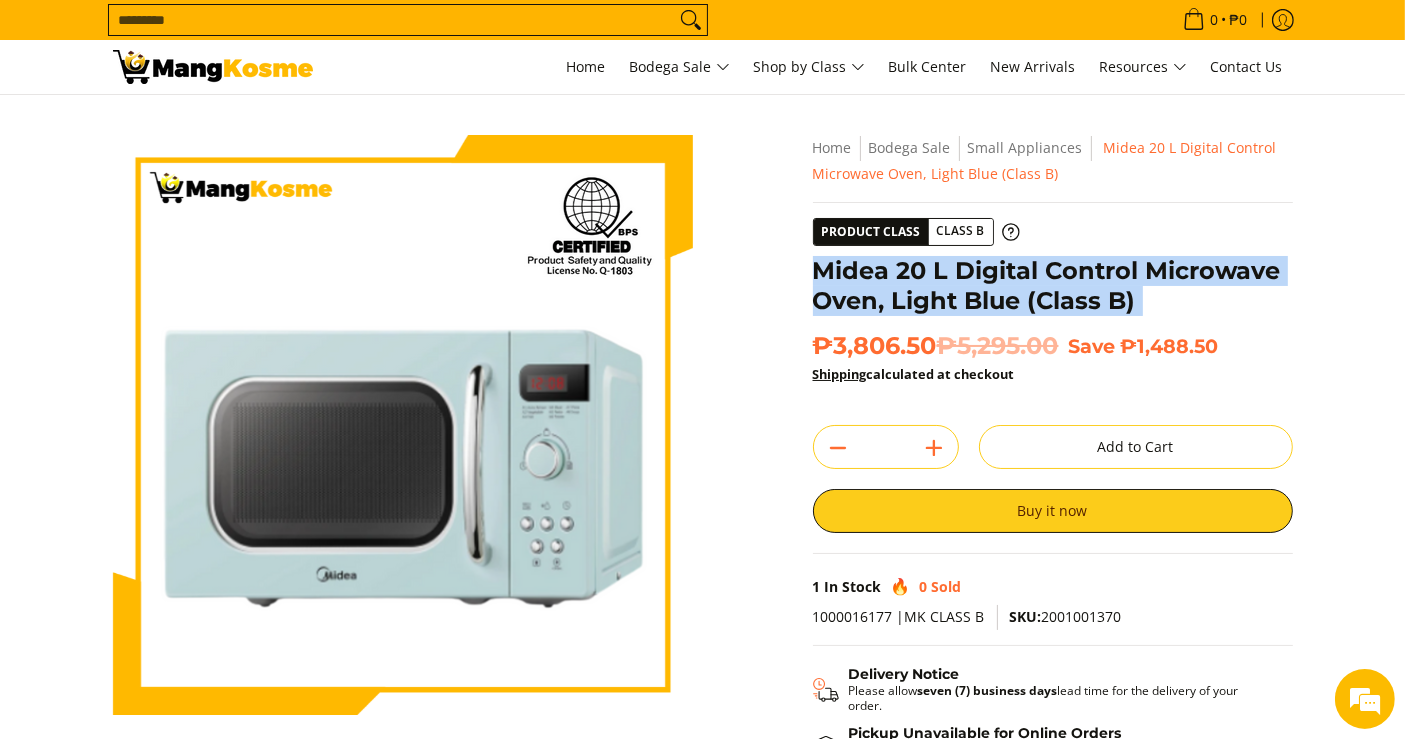 scroll, scrollTop: 0, scrollLeft: 0, axis: both 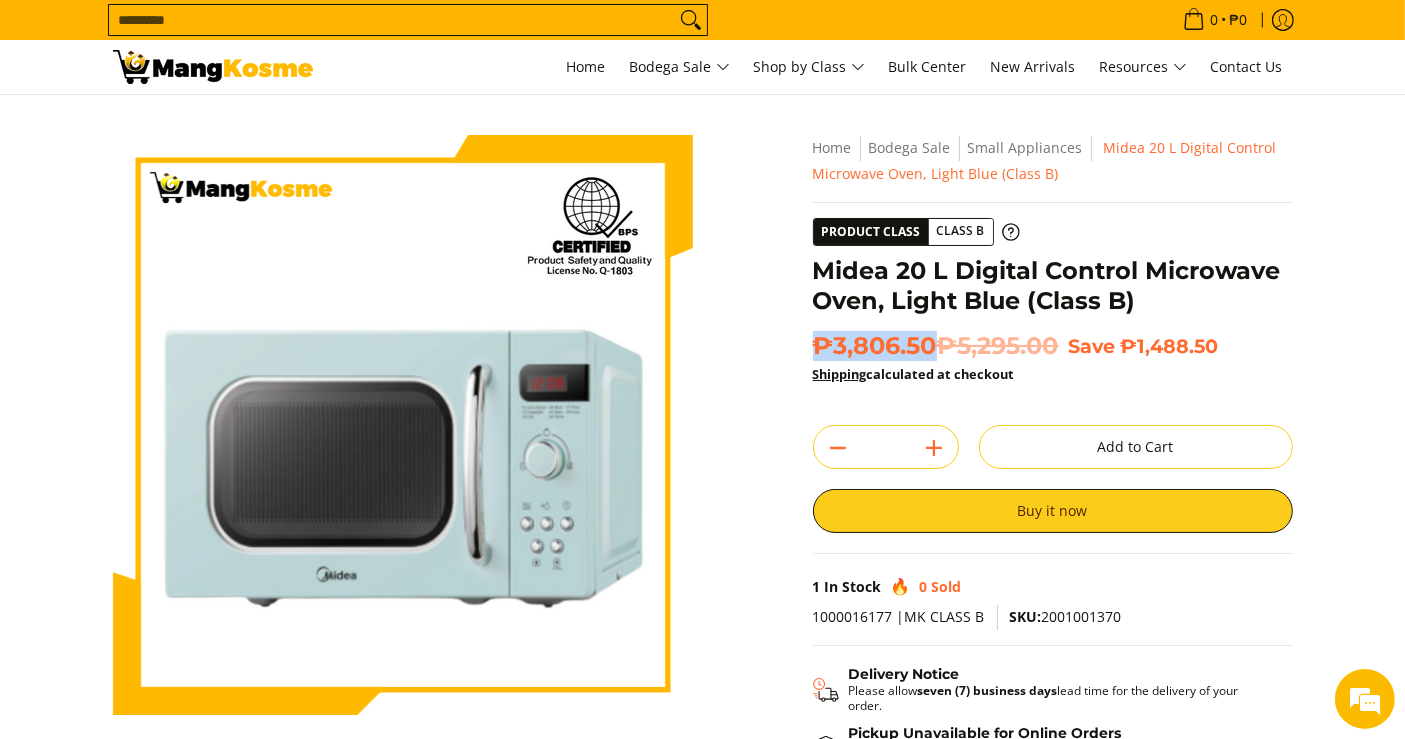 drag, startPoint x: 938, startPoint y: 347, endPoint x: 775, endPoint y: 344, distance: 163.0276 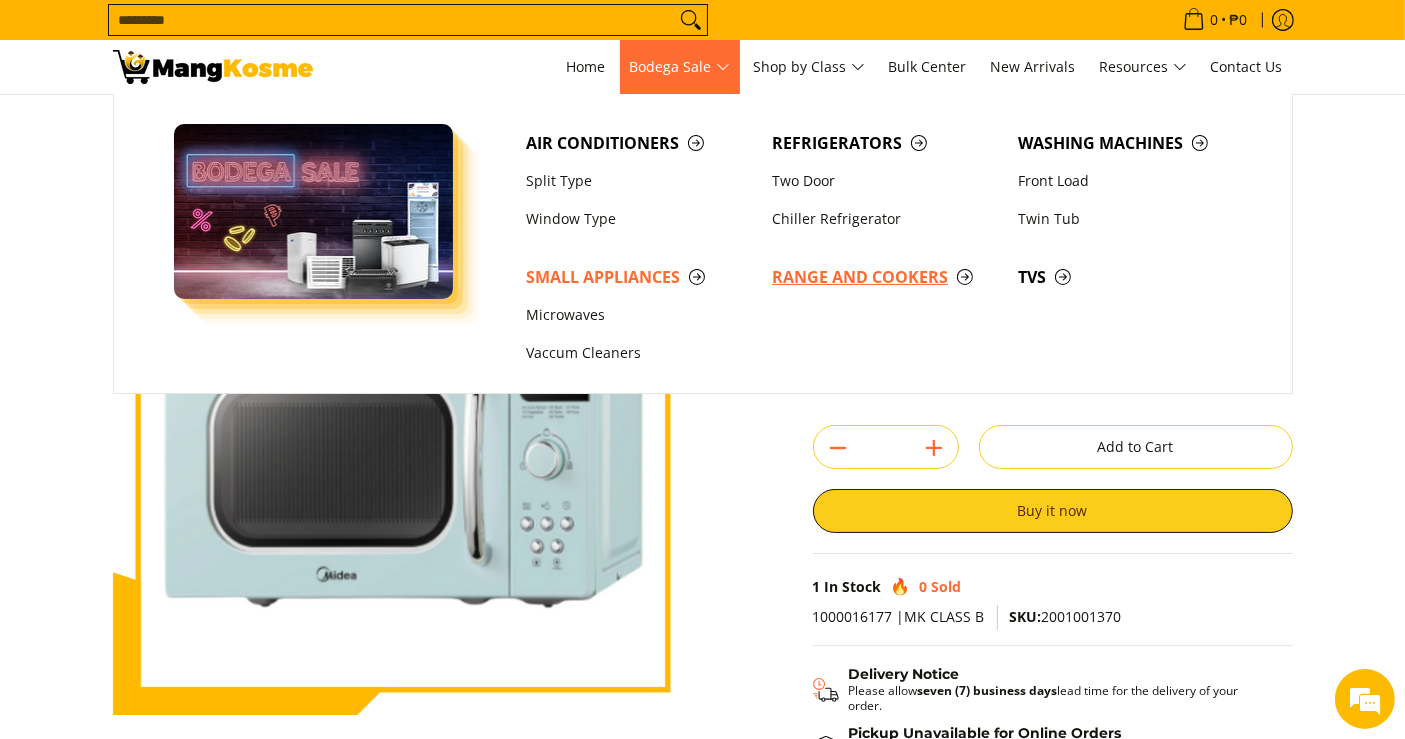 click on "Range and Cookers" at bounding box center (885, 277) 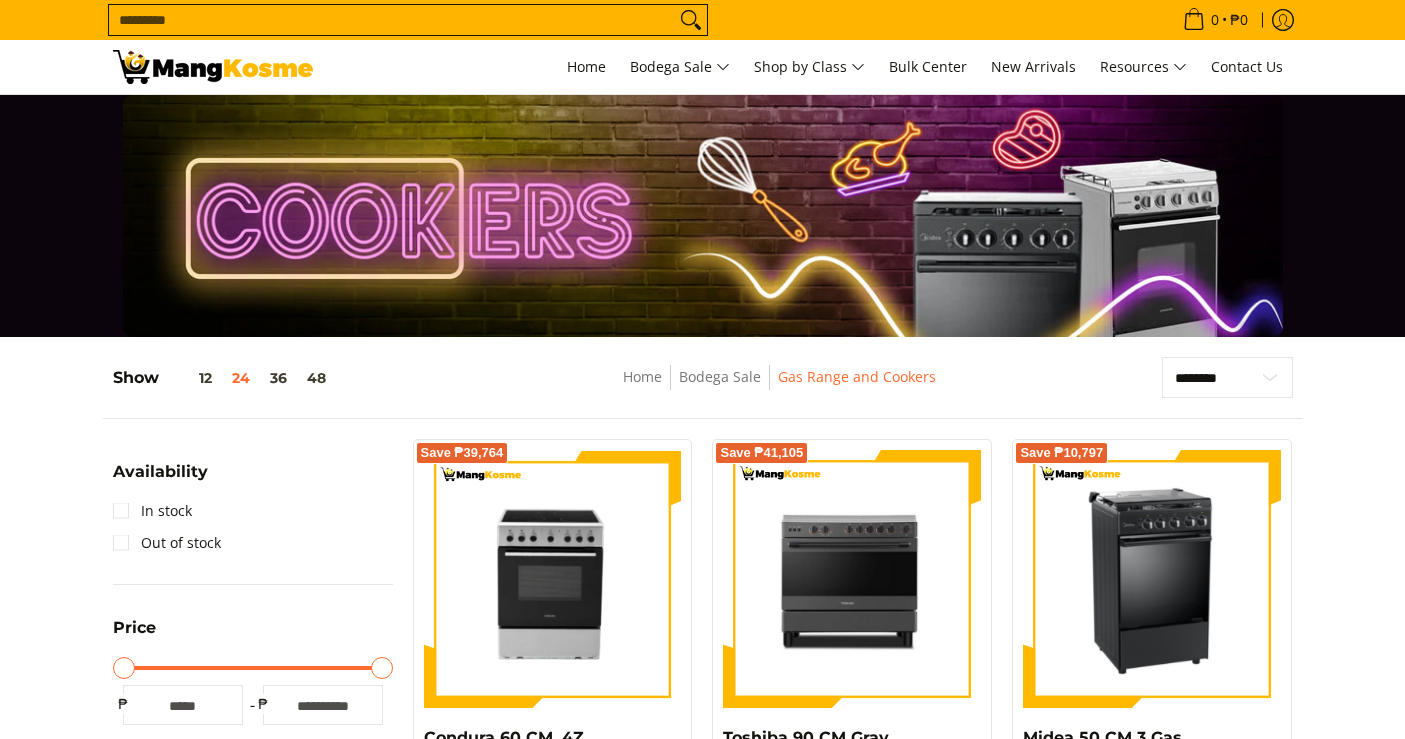 scroll, scrollTop: 111, scrollLeft: 0, axis: vertical 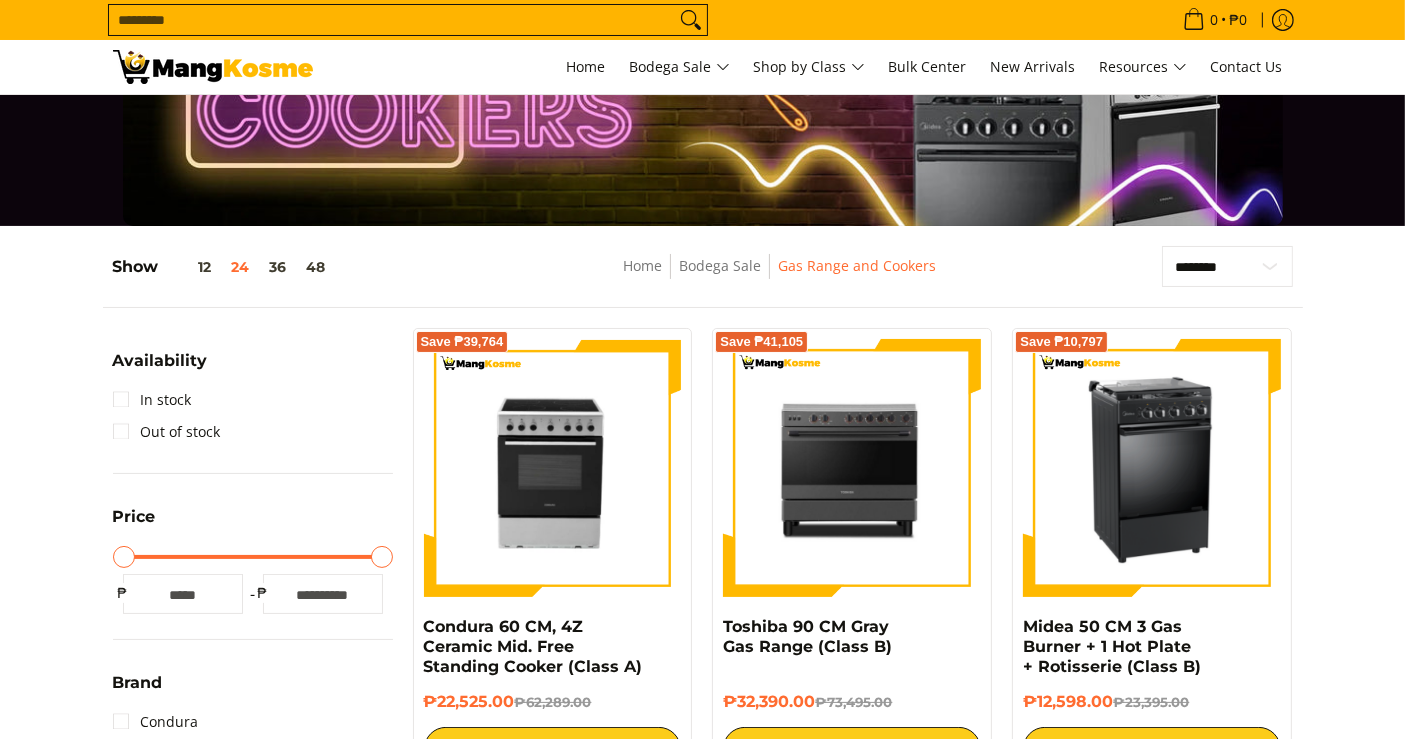 click on "₱32,390.00  ₱73,495.00
Add to Cart" at bounding box center (852, 721) 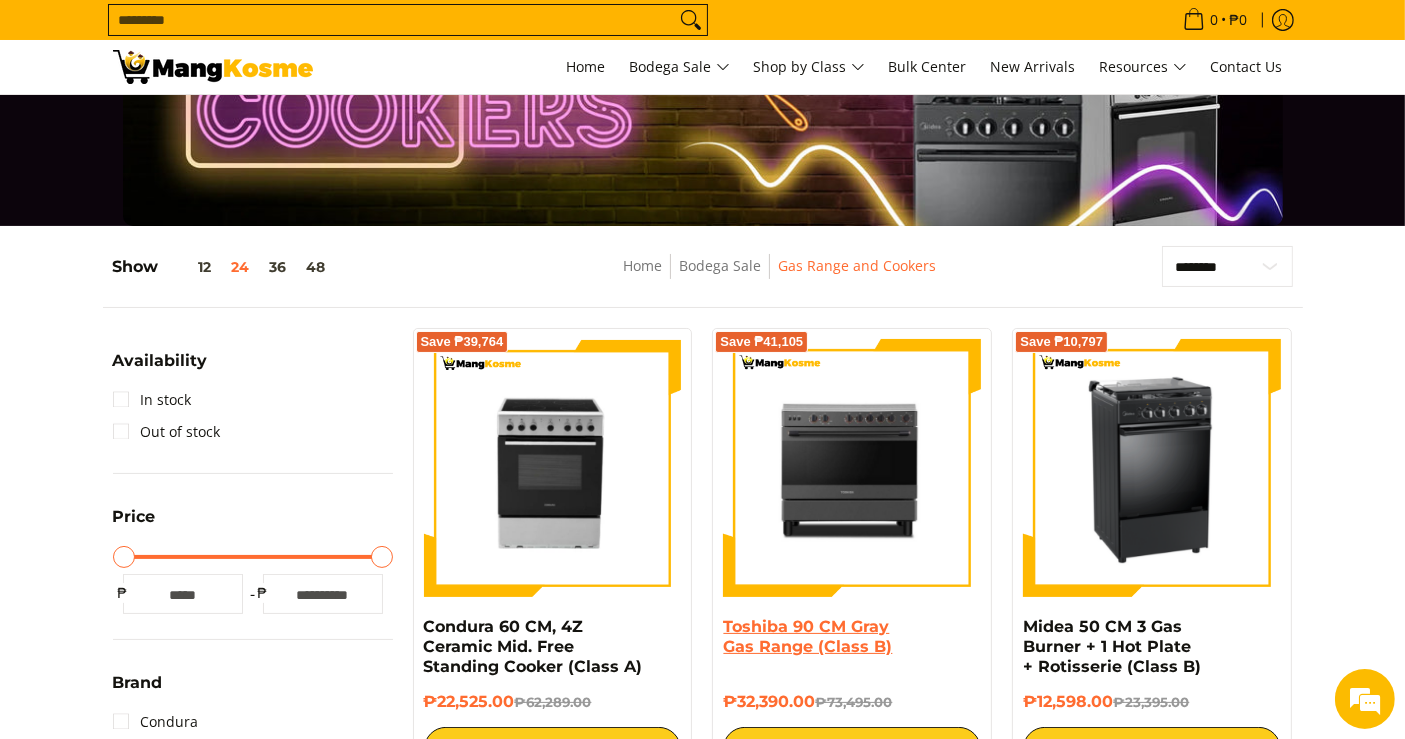 click on "Toshiba 90 CM Gray Gas Range (Class B)" at bounding box center [807, 636] 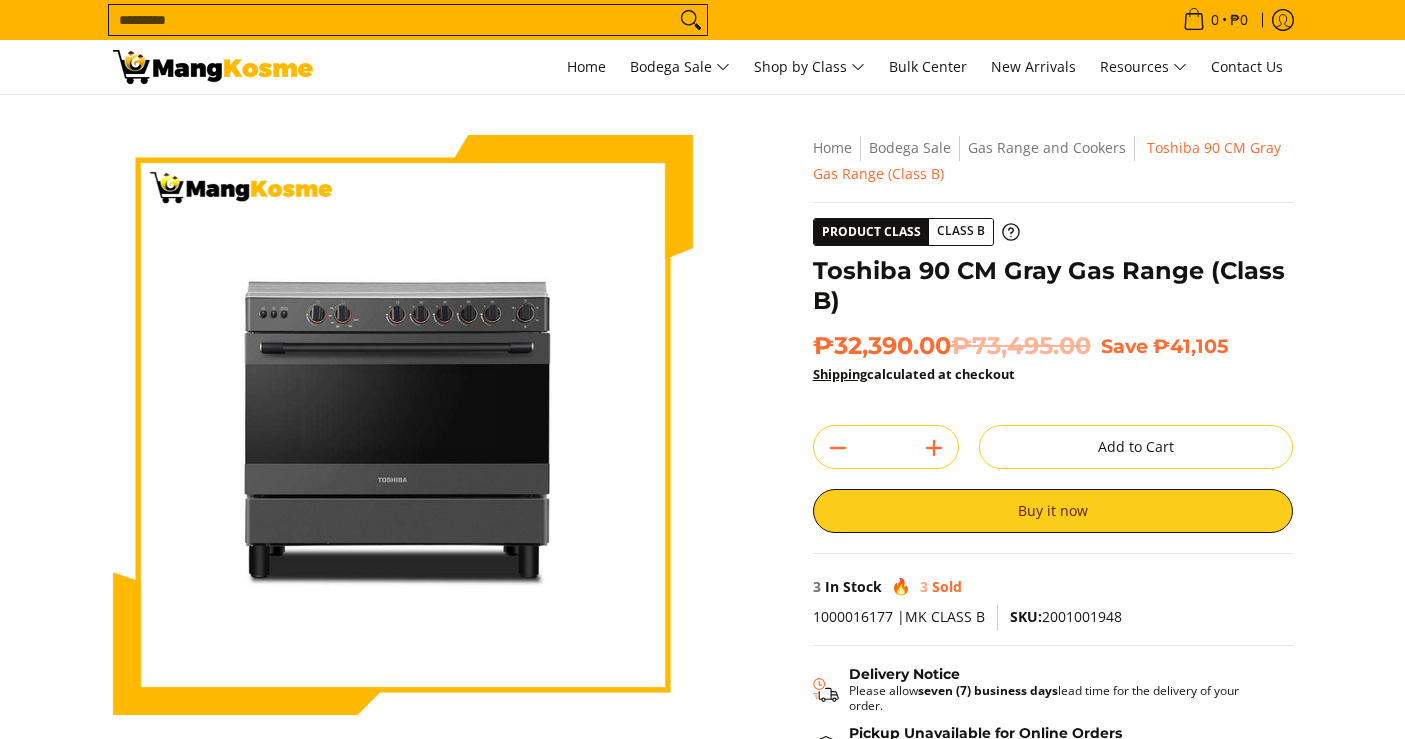 scroll, scrollTop: 0, scrollLeft: 0, axis: both 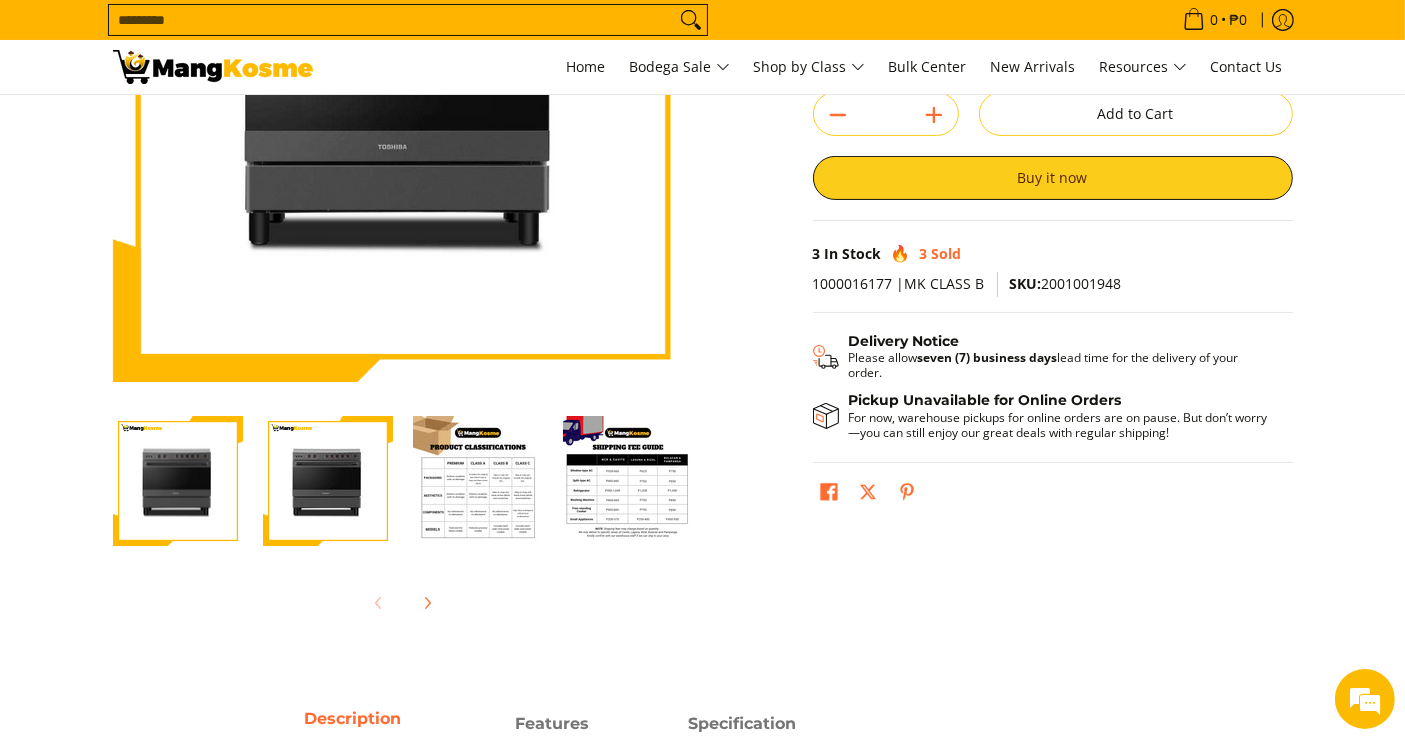click at bounding box center [328, 481] 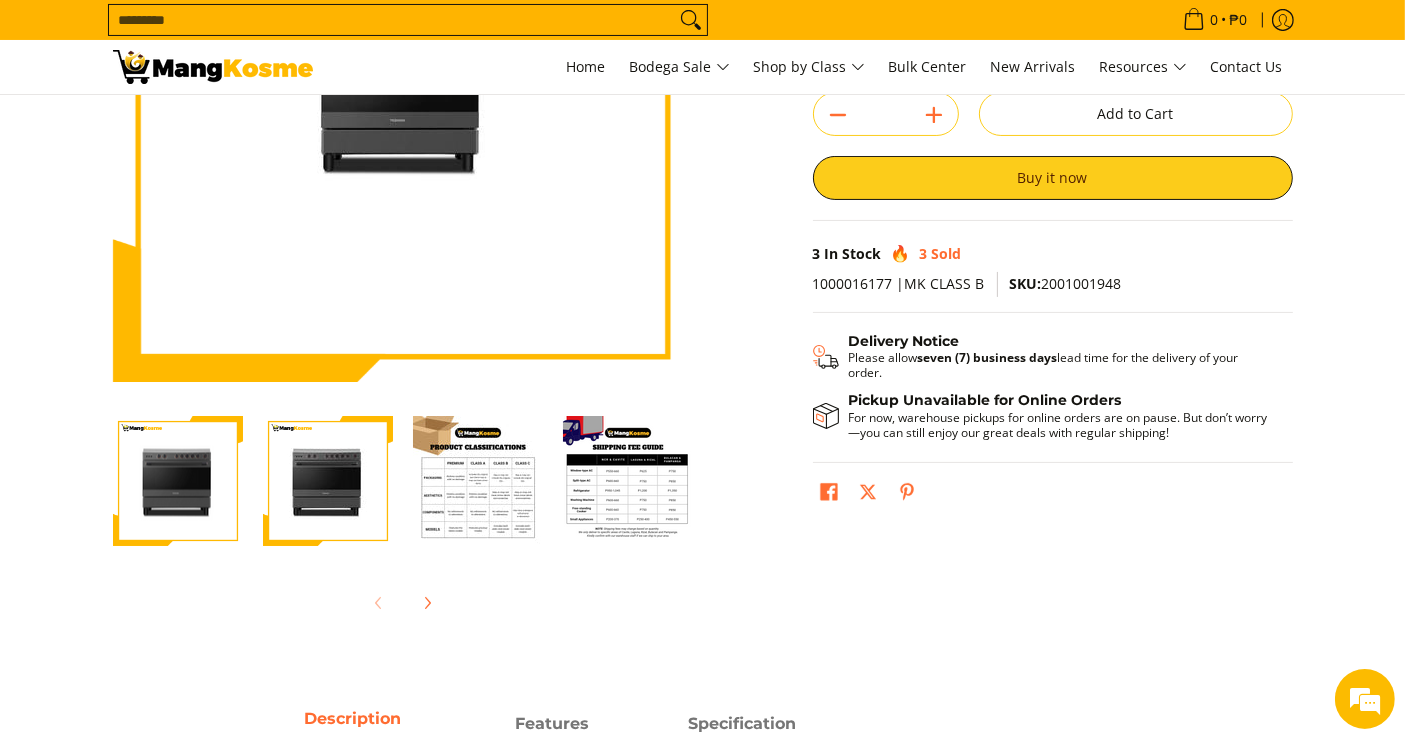 click at bounding box center [178, 481] 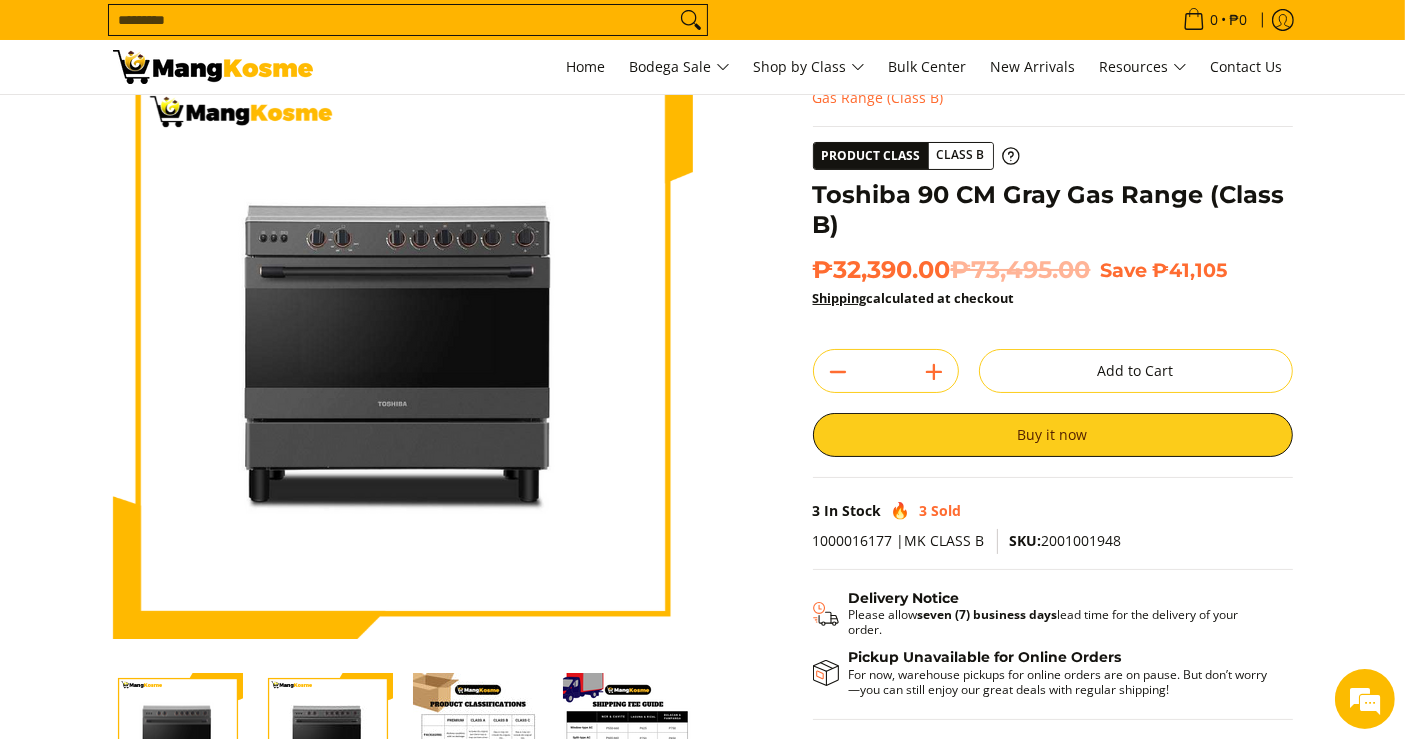 scroll, scrollTop: 111, scrollLeft: 0, axis: vertical 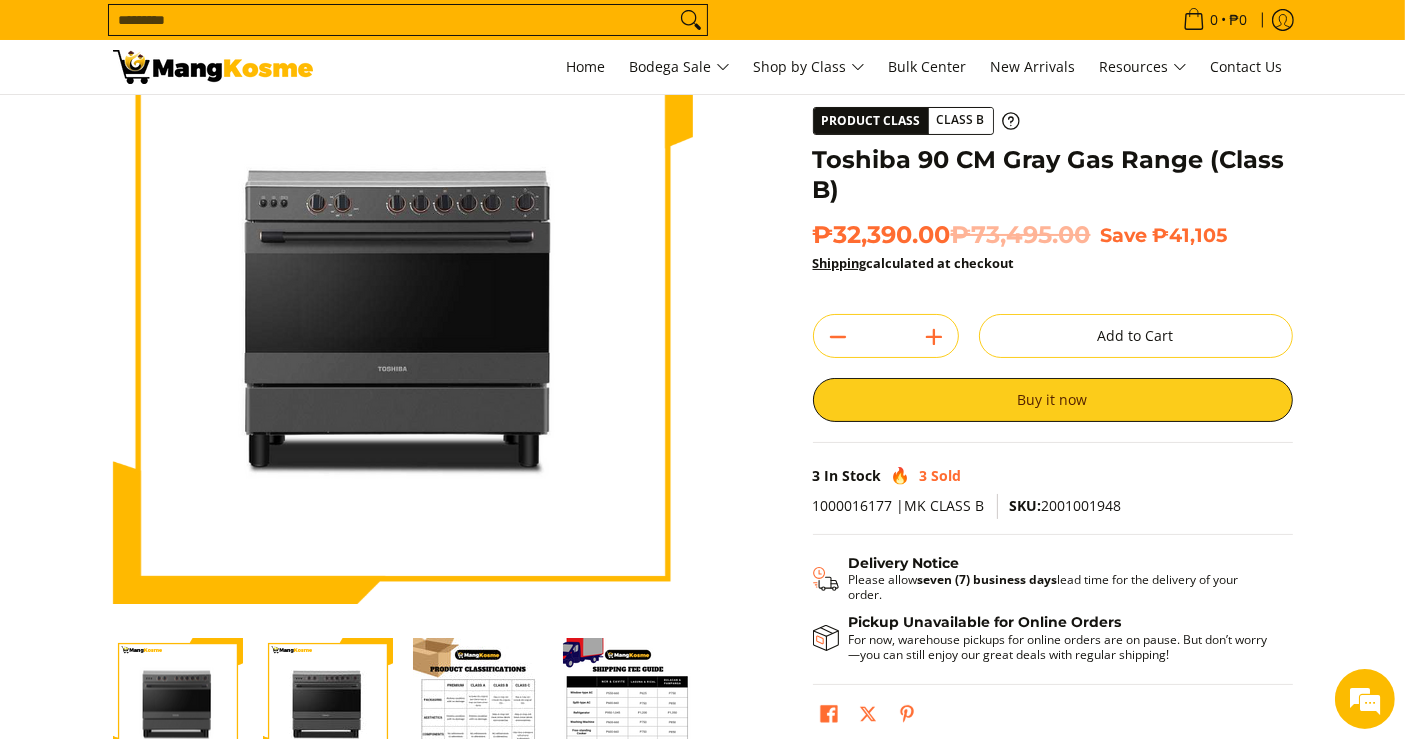 click at bounding box center (328, 703) 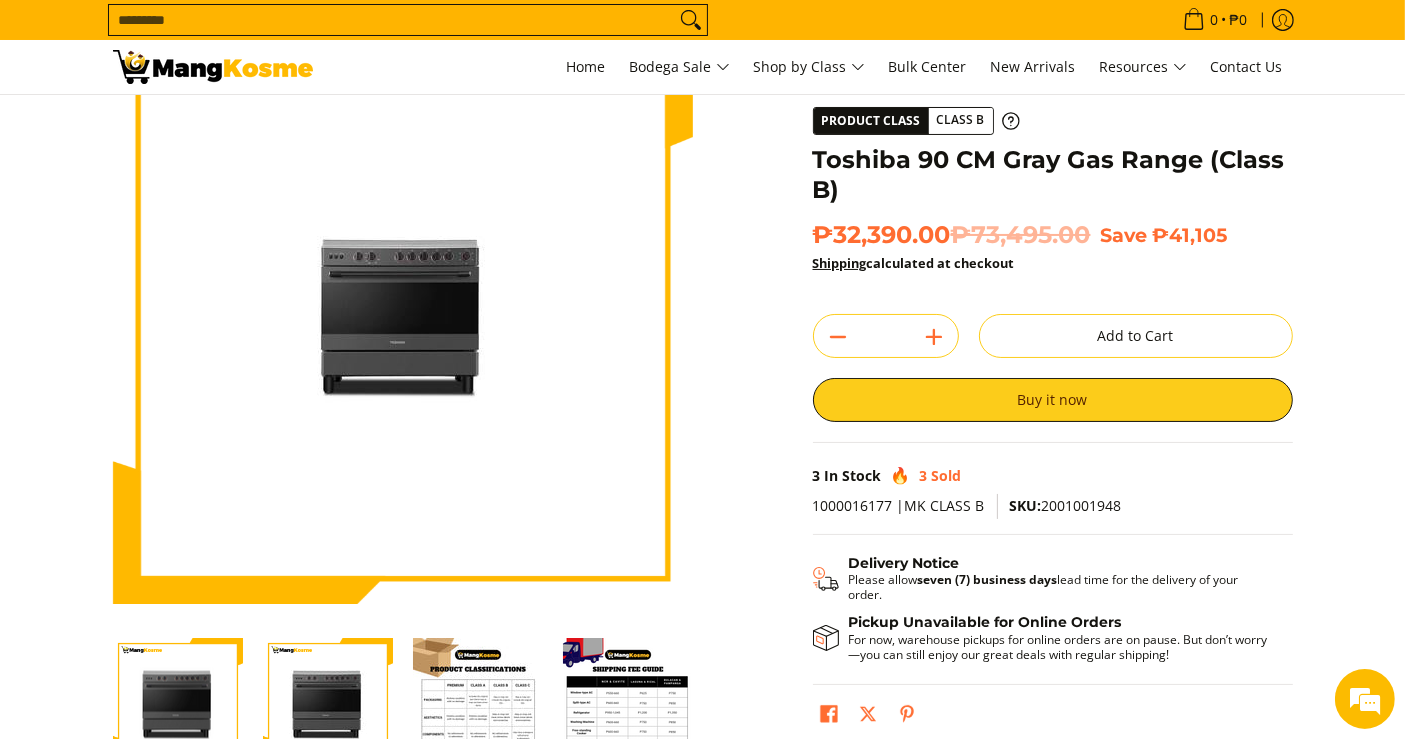 click at bounding box center (178, 703) 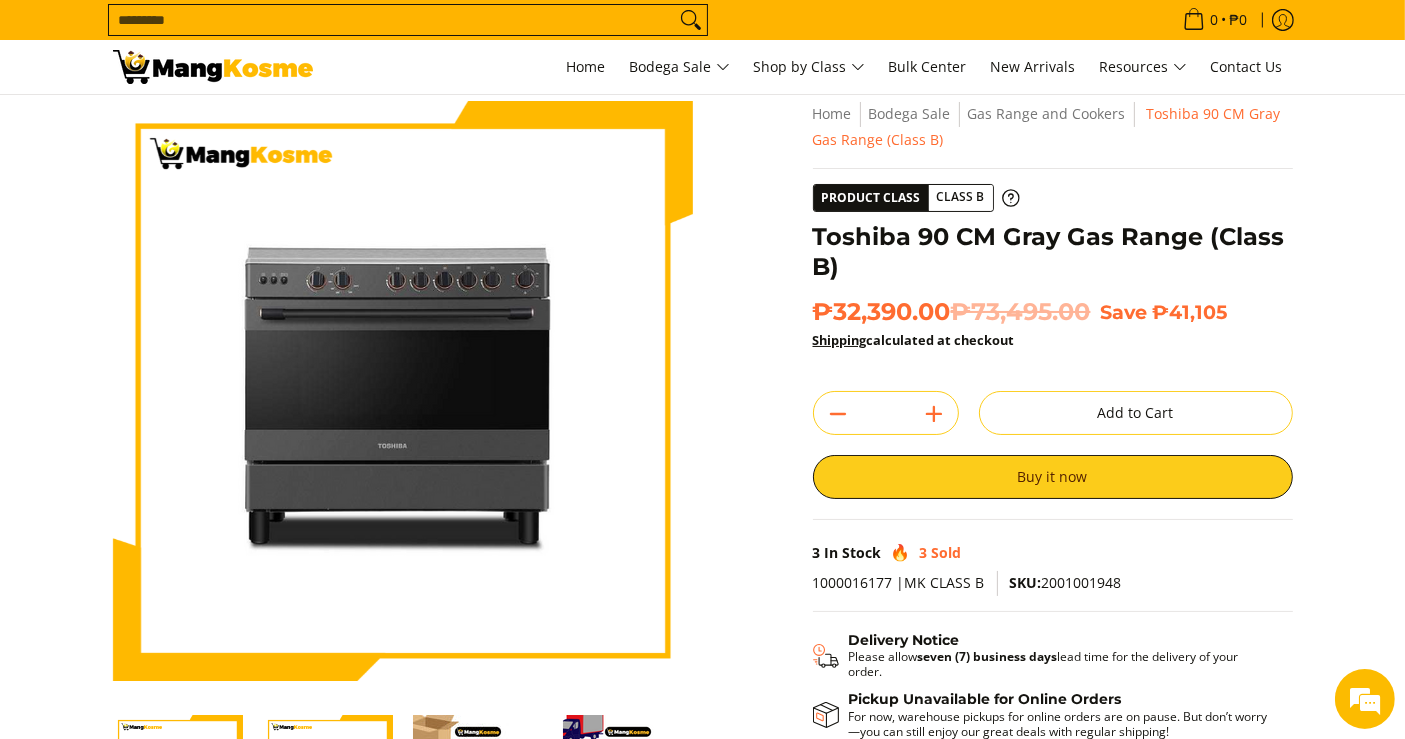 scroll, scrollTop: 0, scrollLeft: 0, axis: both 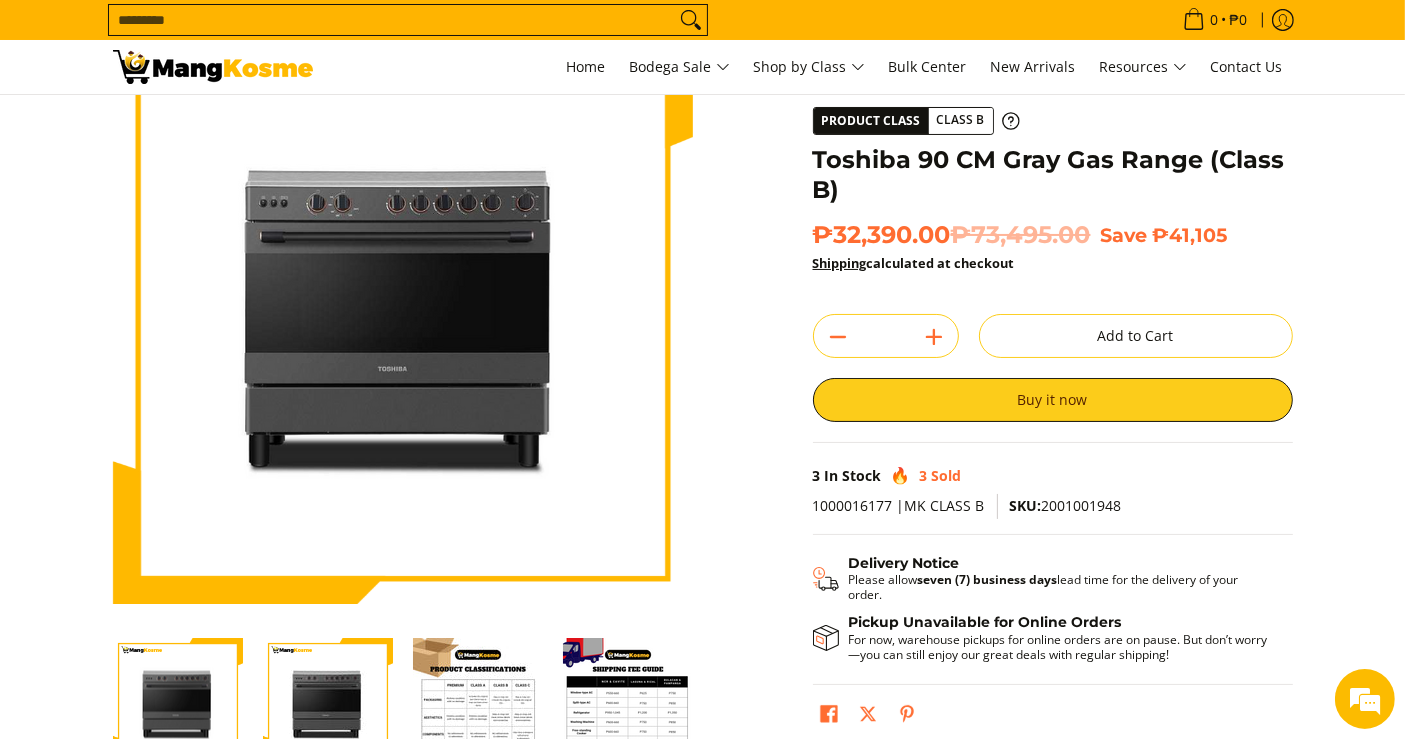 click at bounding box center [328, 703] 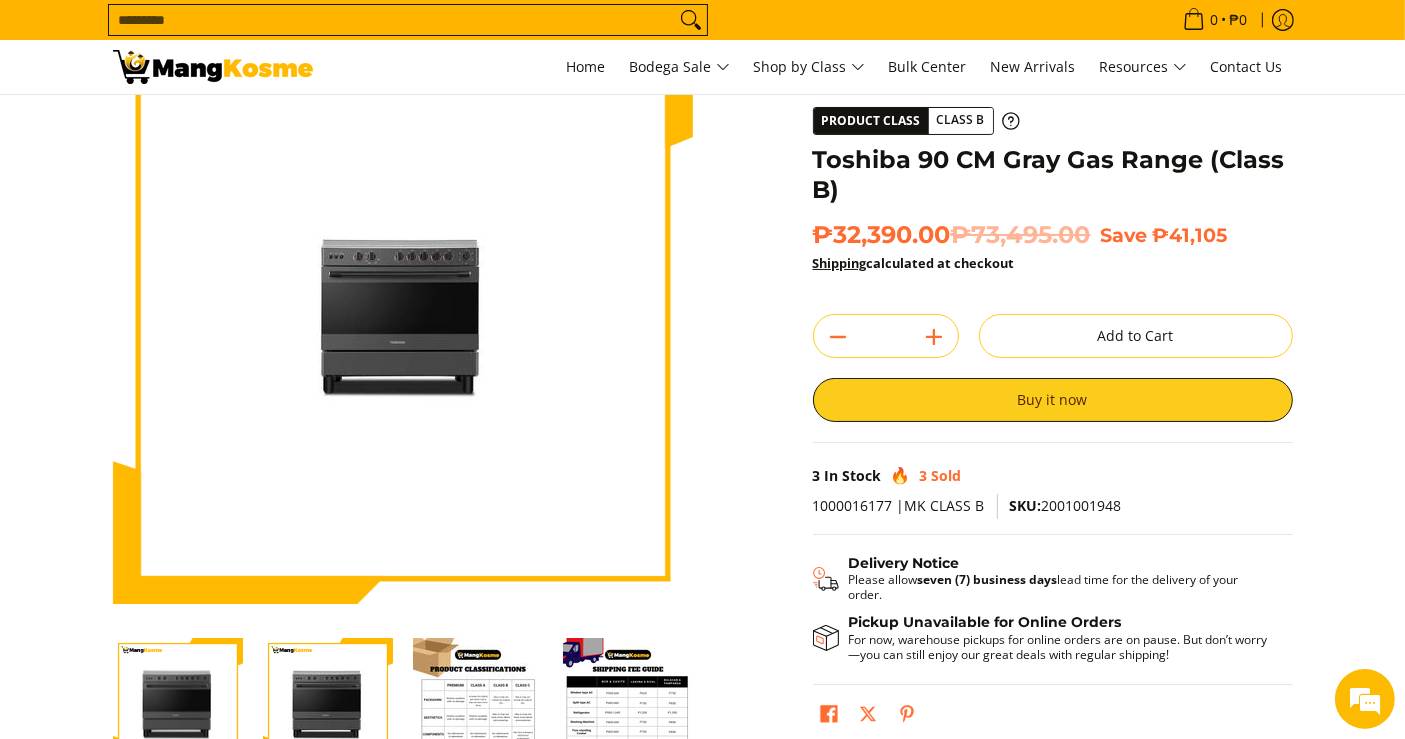 click at bounding box center [178, 703] 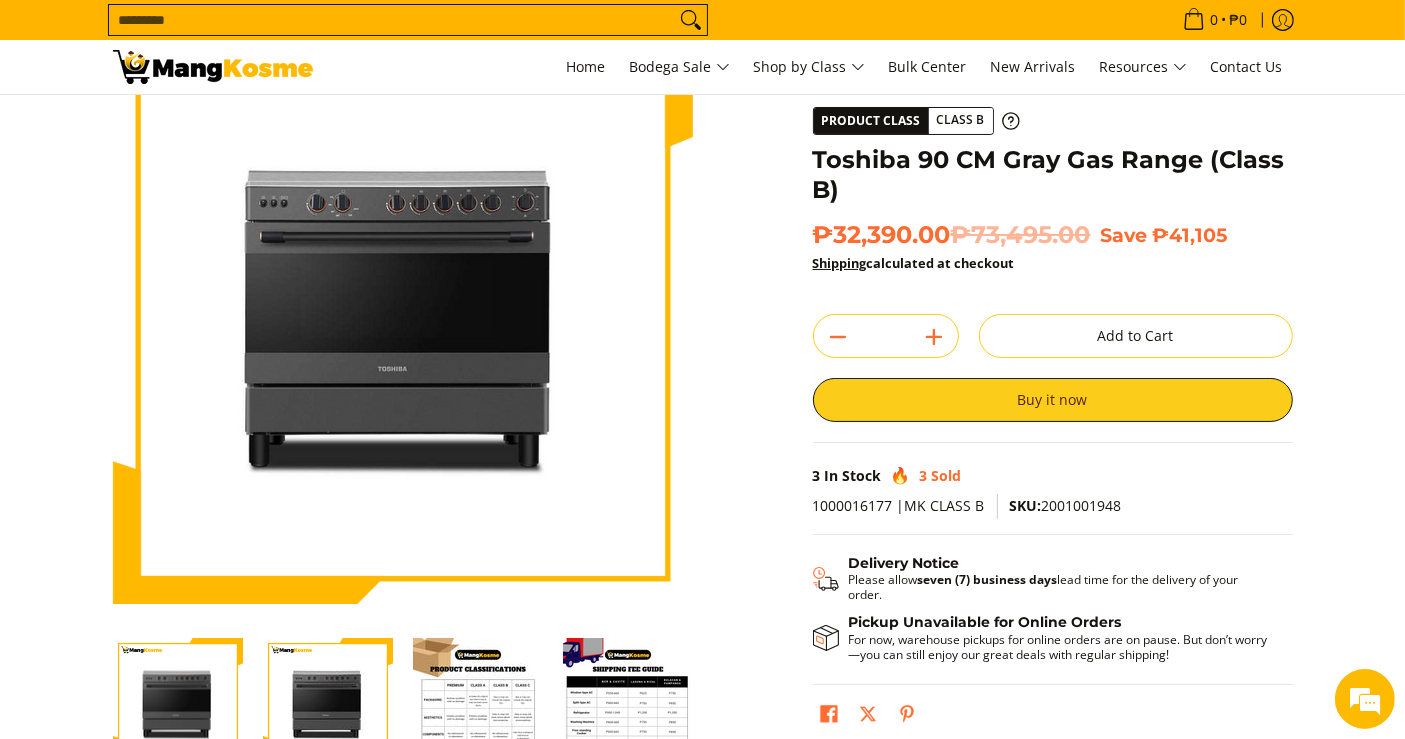 click at bounding box center (328, 703) 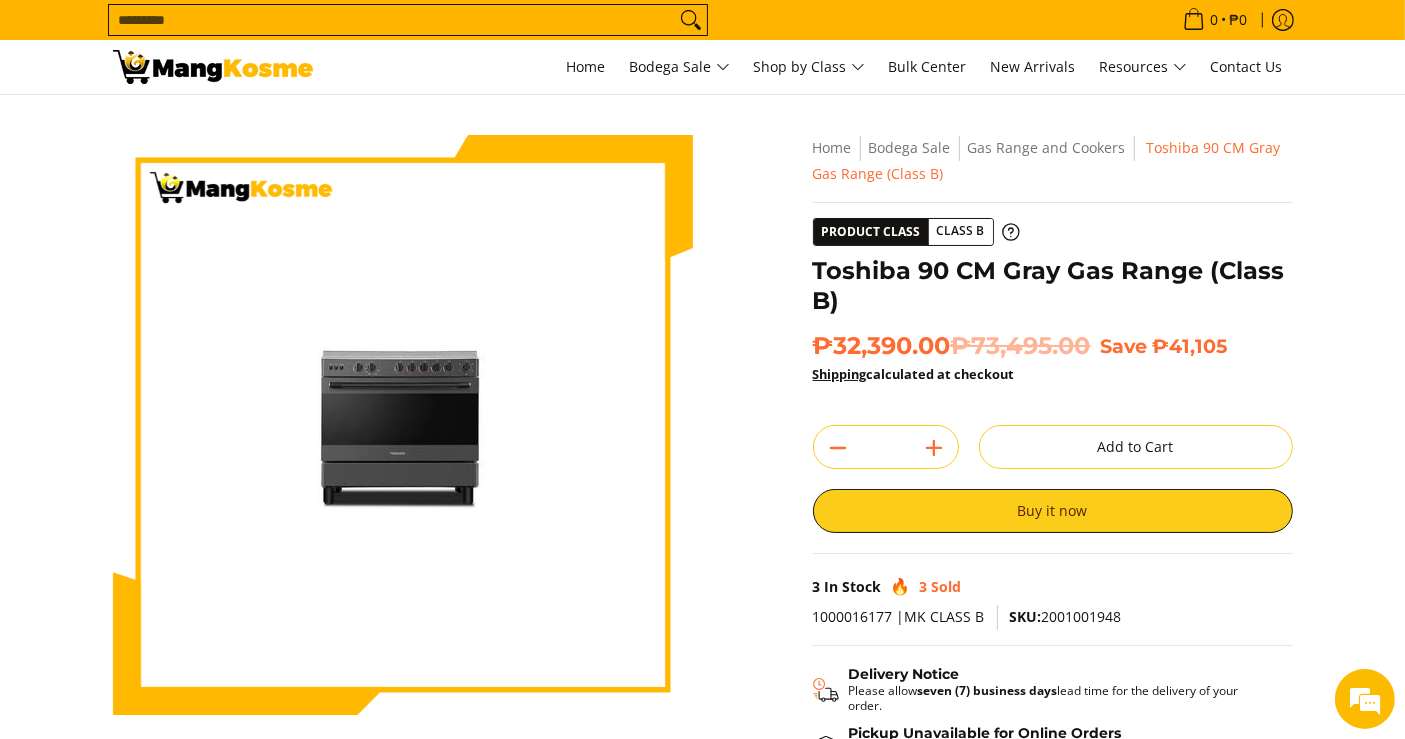 scroll, scrollTop: 222, scrollLeft: 0, axis: vertical 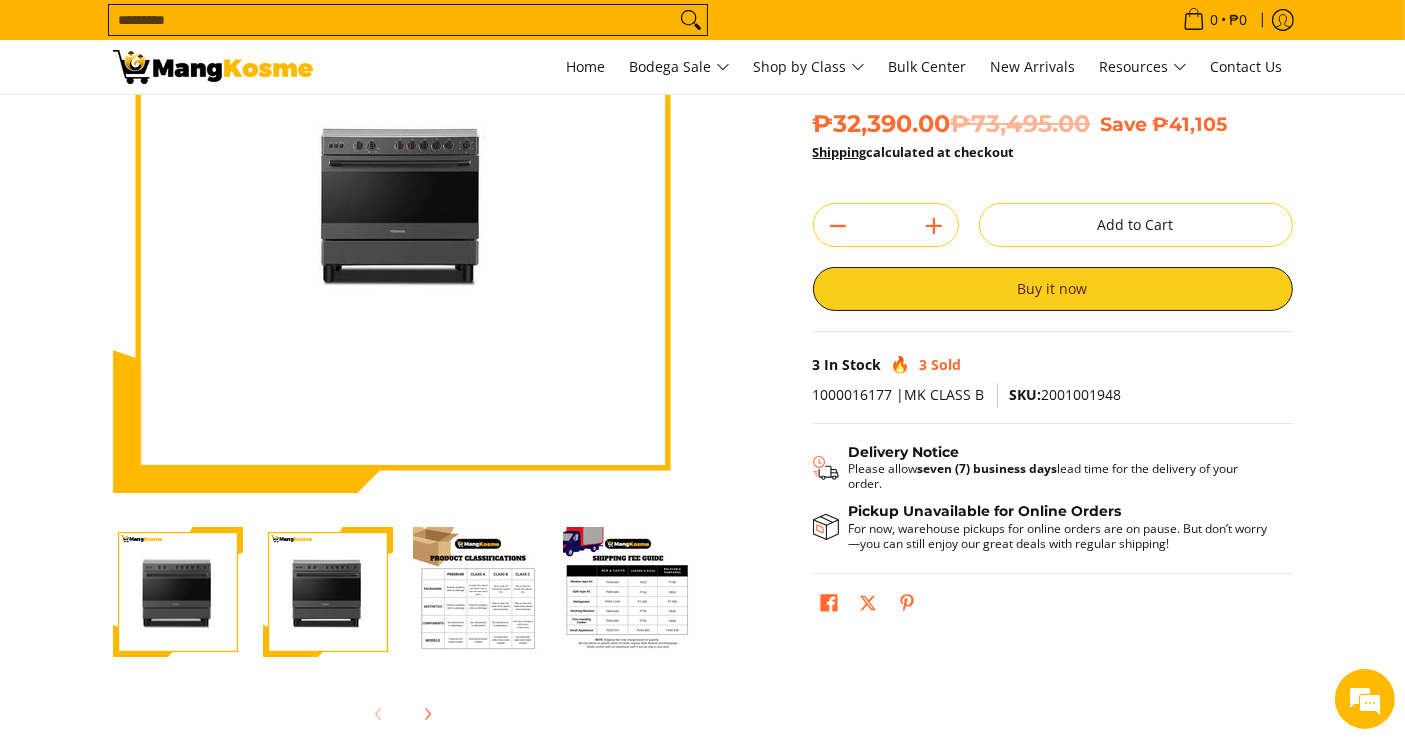 click at bounding box center (178, 592) 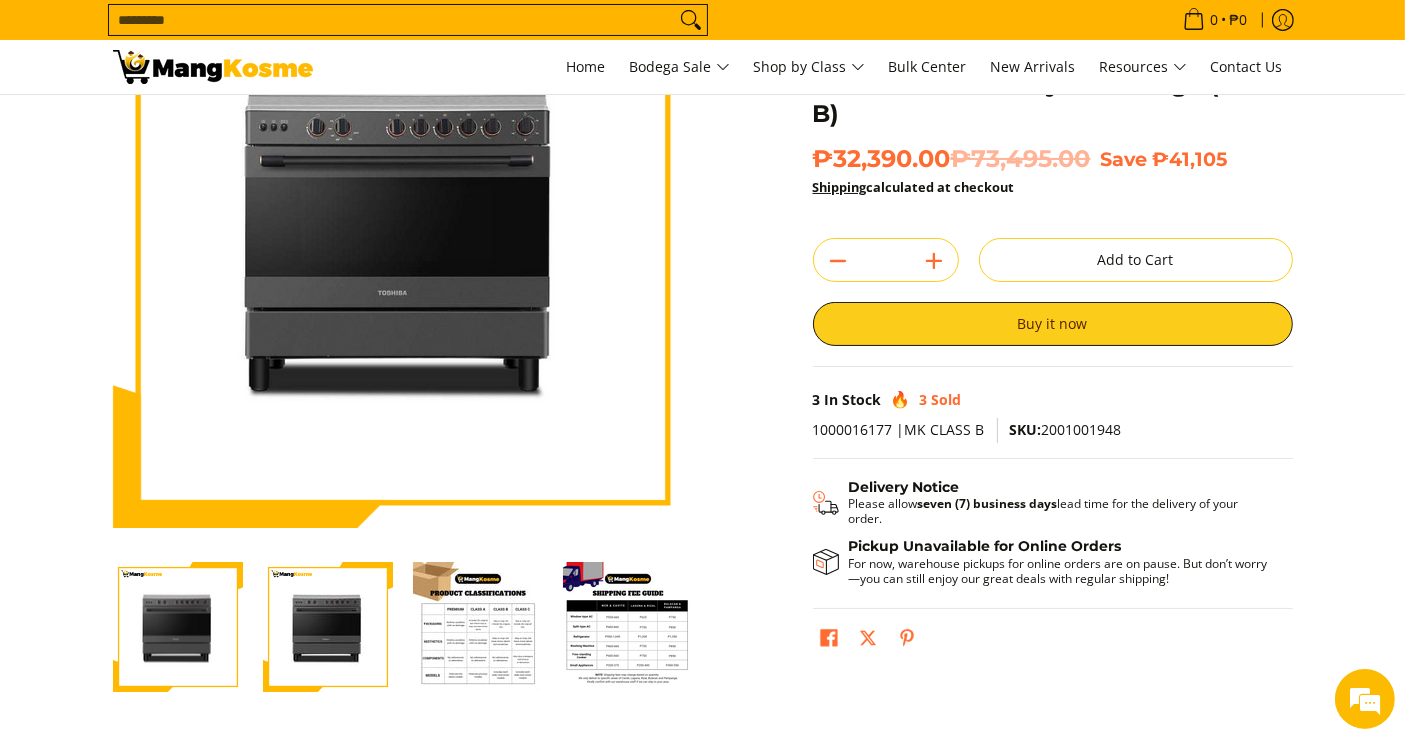 scroll, scrollTop: 222, scrollLeft: 0, axis: vertical 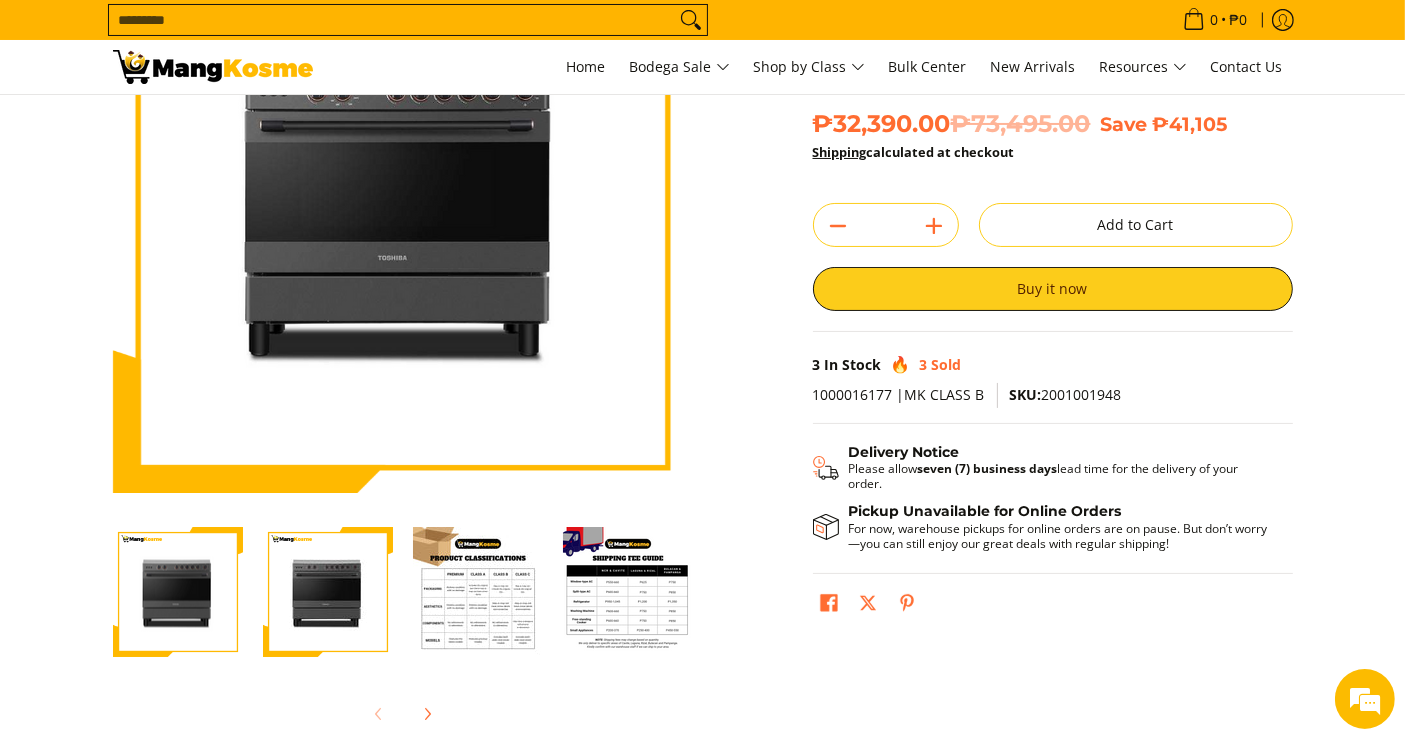 click at bounding box center (328, 592) 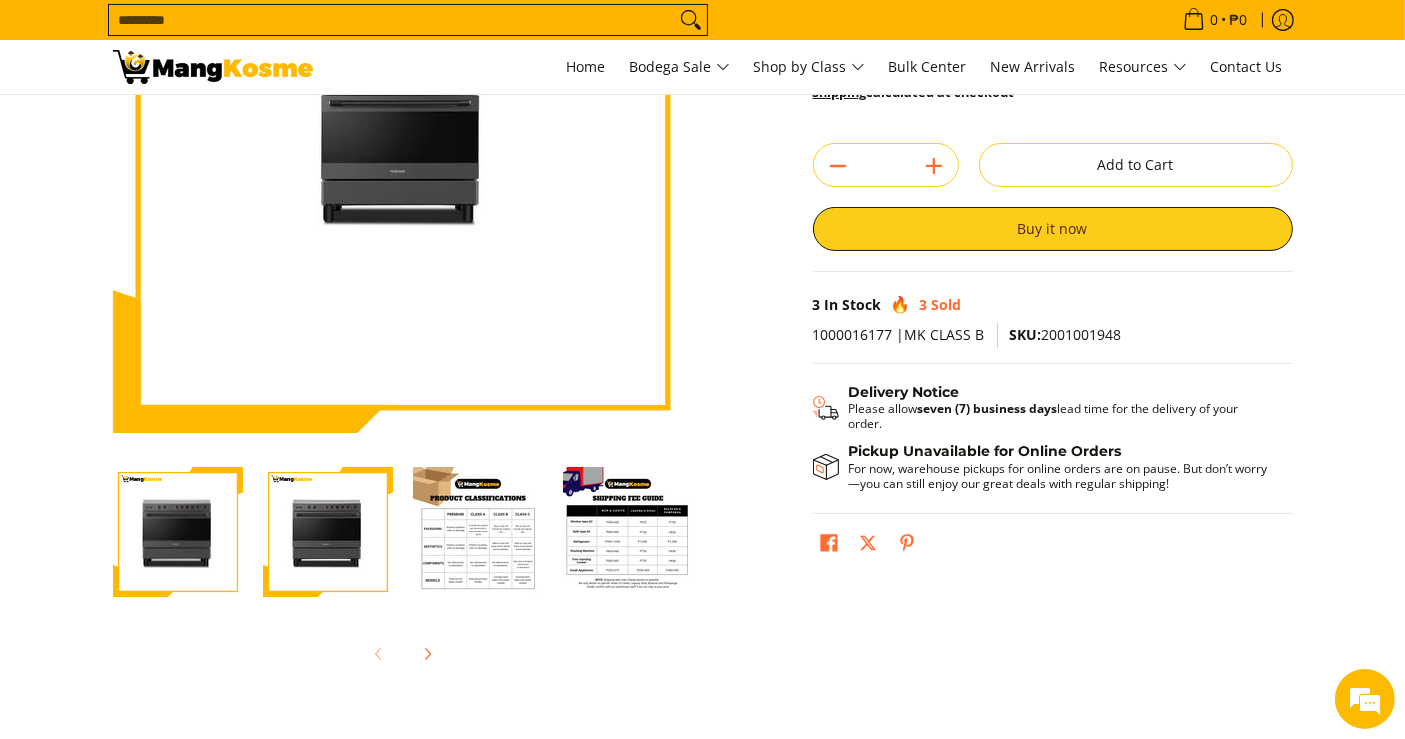 scroll, scrollTop: 333, scrollLeft: 0, axis: vertical 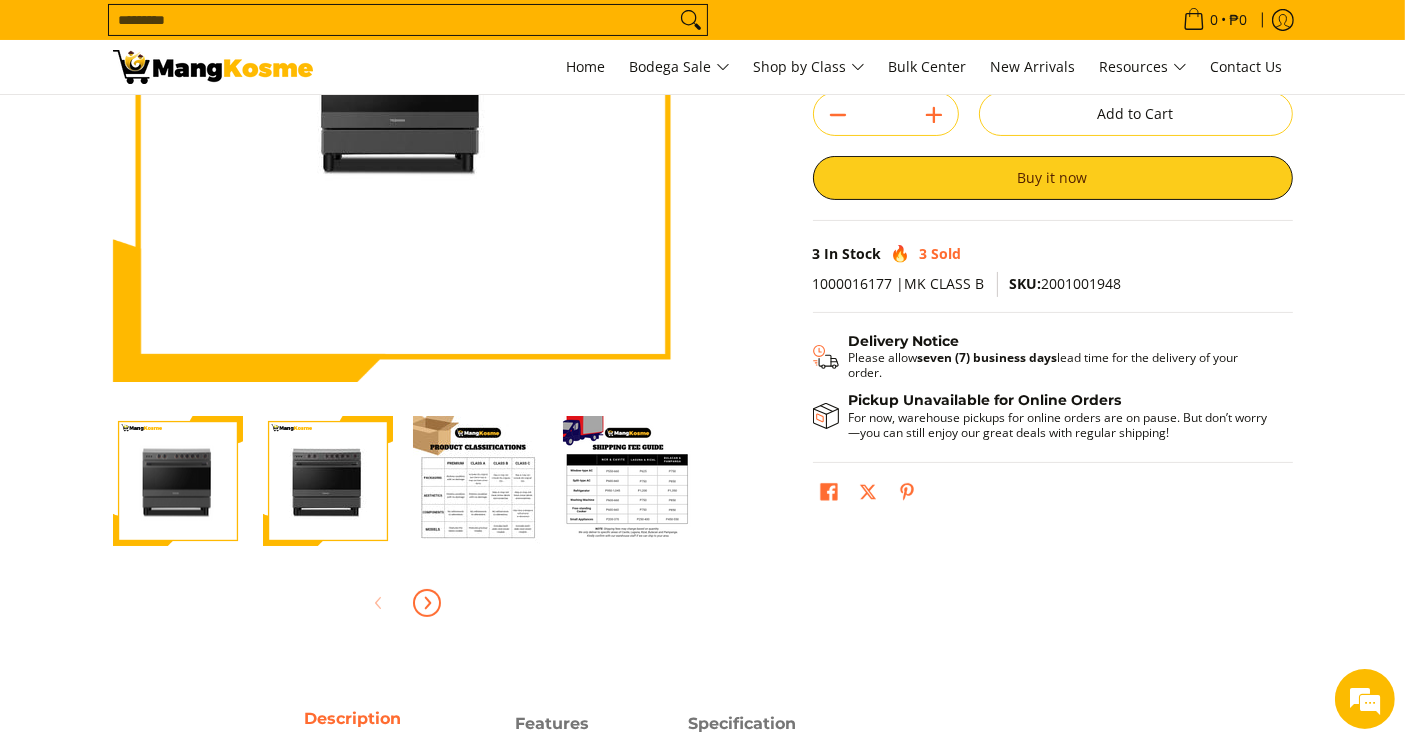 click at bounding box center [427, 603] 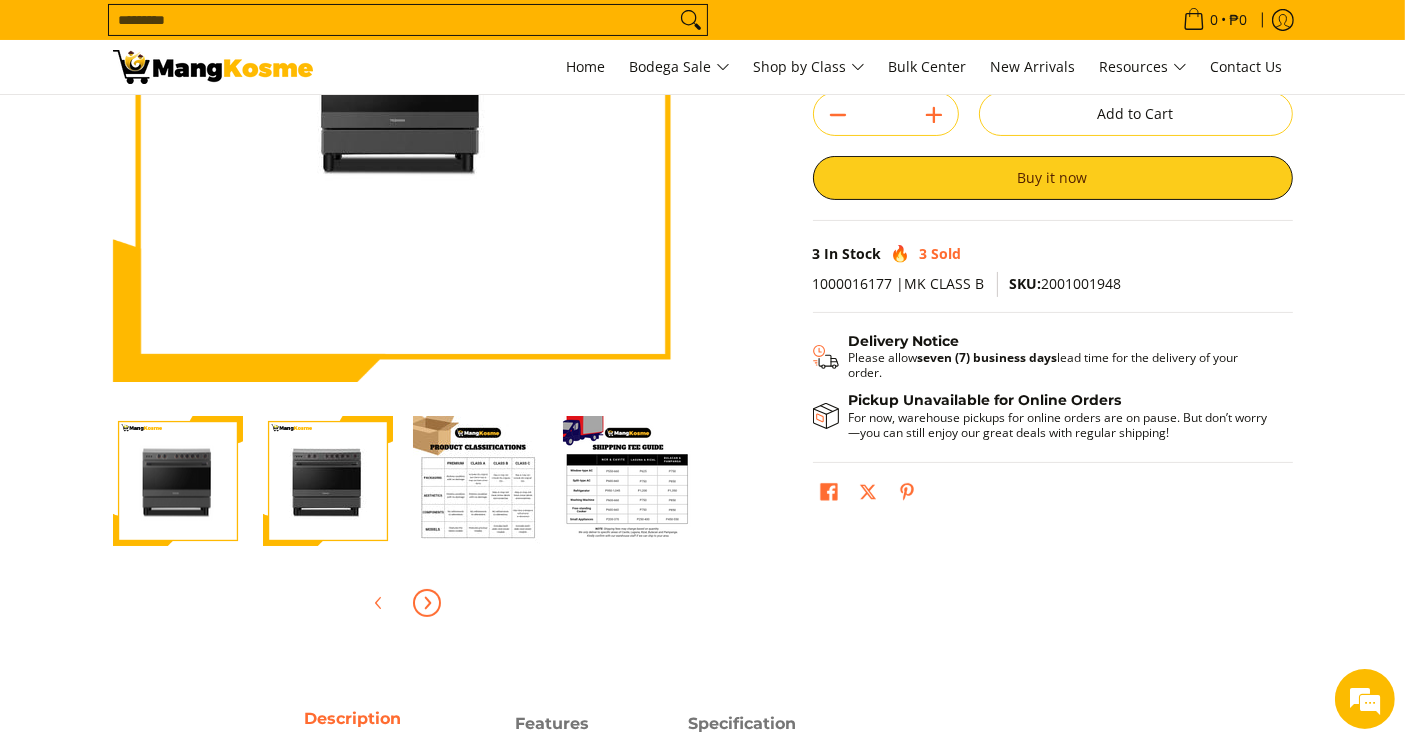 scroll, scrollTop: 0, scrollLeft: 149, axis: horizontal 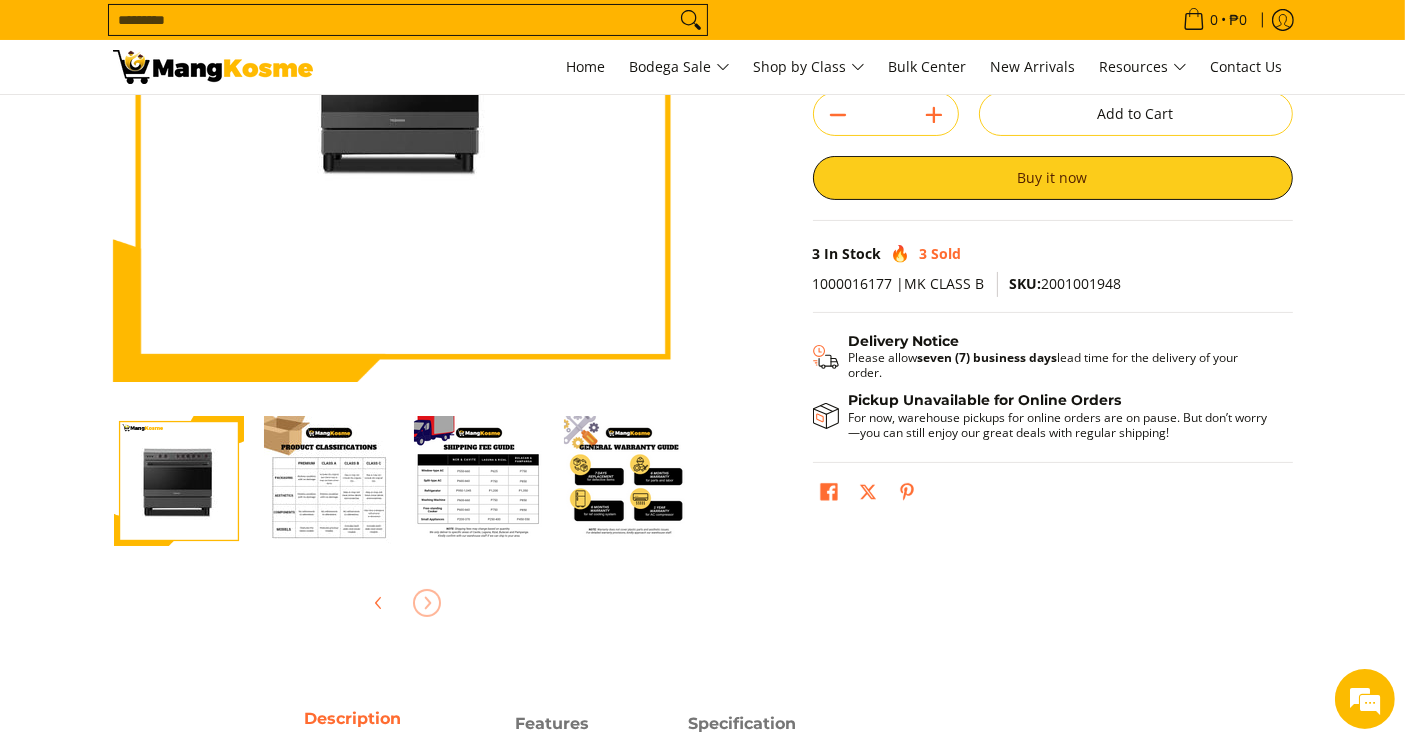 click at bounding box center [403, 603] 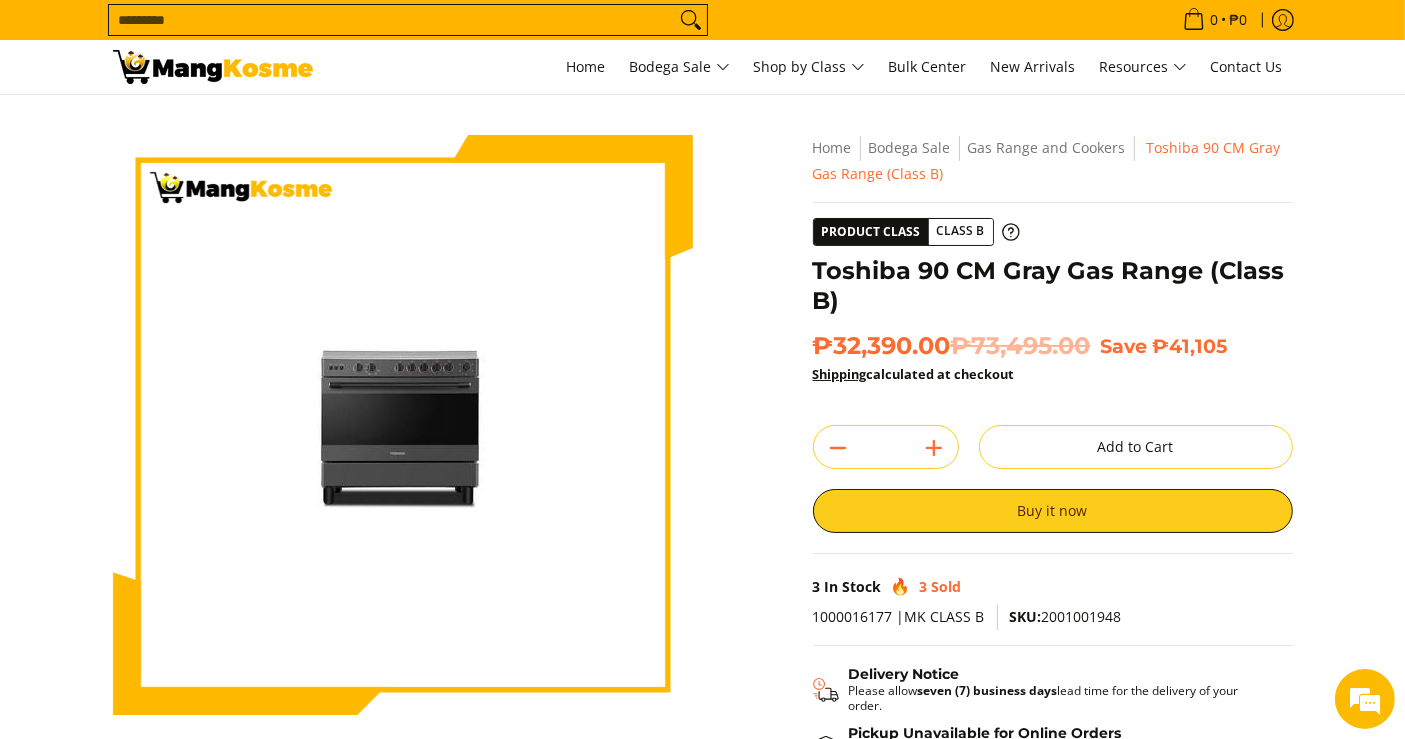 scroll, scrollTop: 0, scrollLeft: 0, axis: both 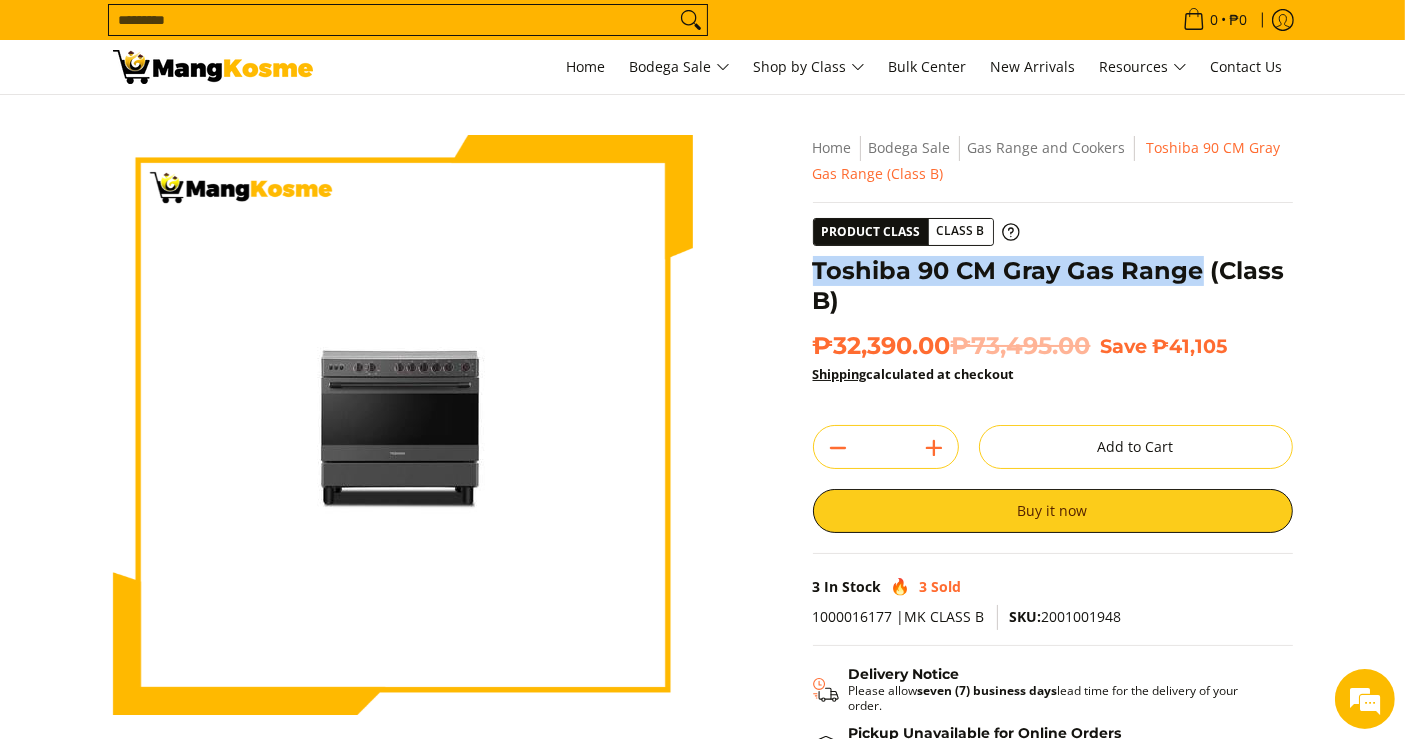 drag, startPoint x: 817, startPoint y: 271, endPoint x: 1192, endPoint y: 278, distance: 375.06534 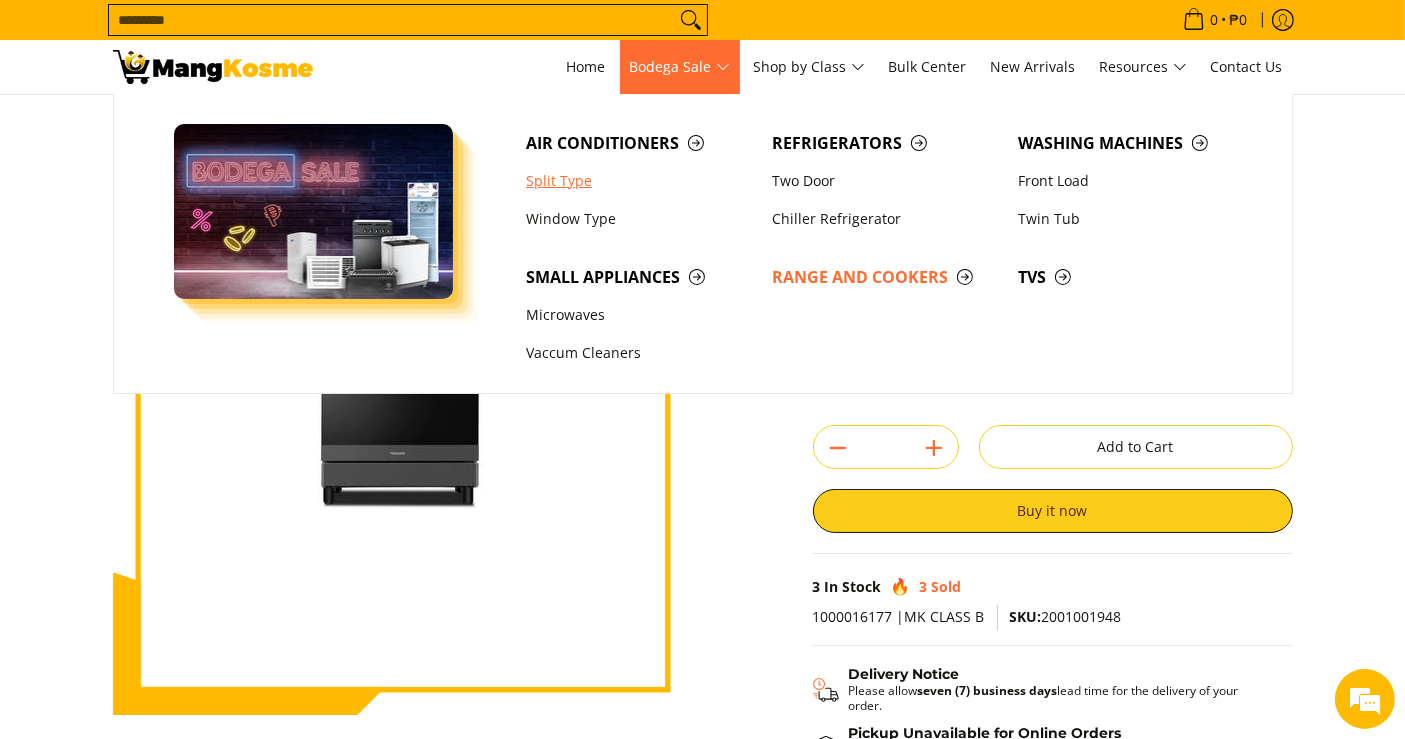 click on "Split Type" at bounding box center (639, 181) 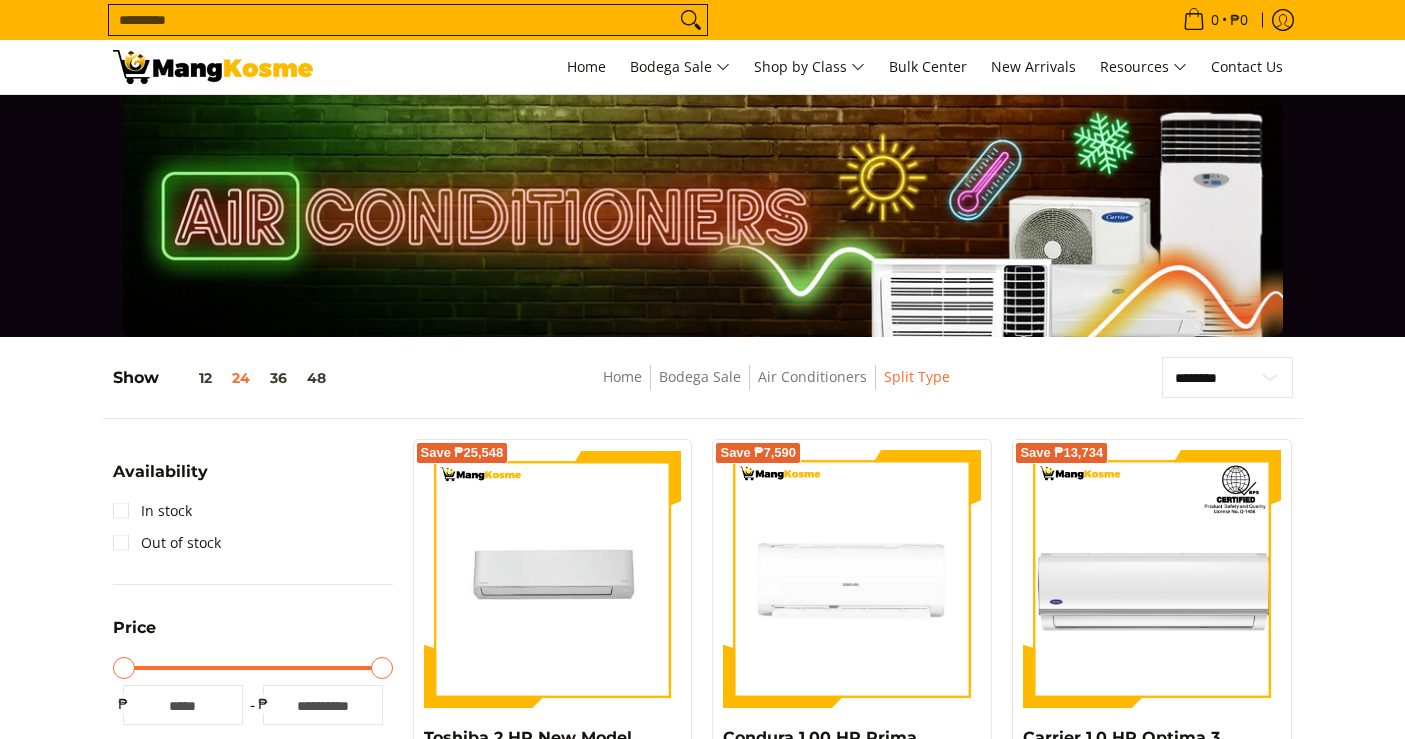 scroll, scrollTop: 1222, scrollLeft: 0, axis: vertical 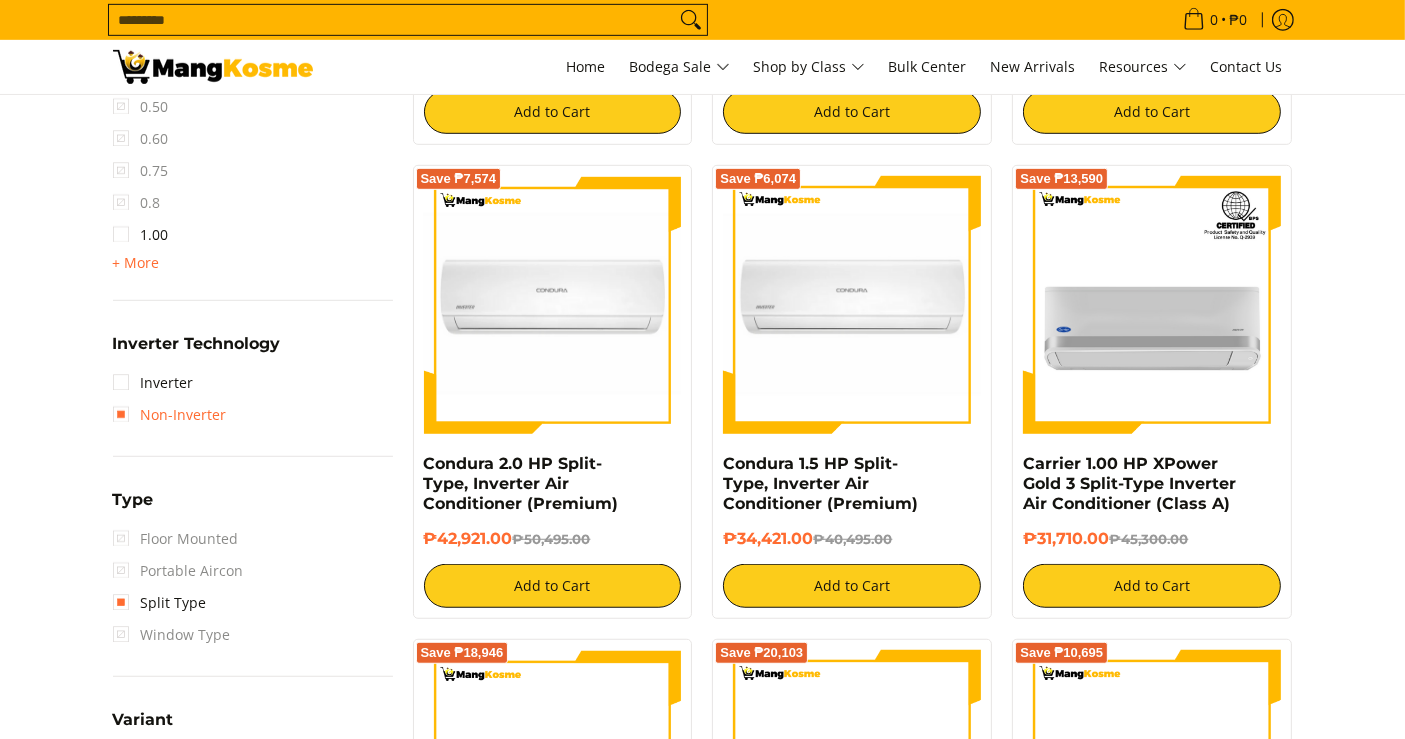 click on "Non-Inverter" at bounding box center [170, 415] 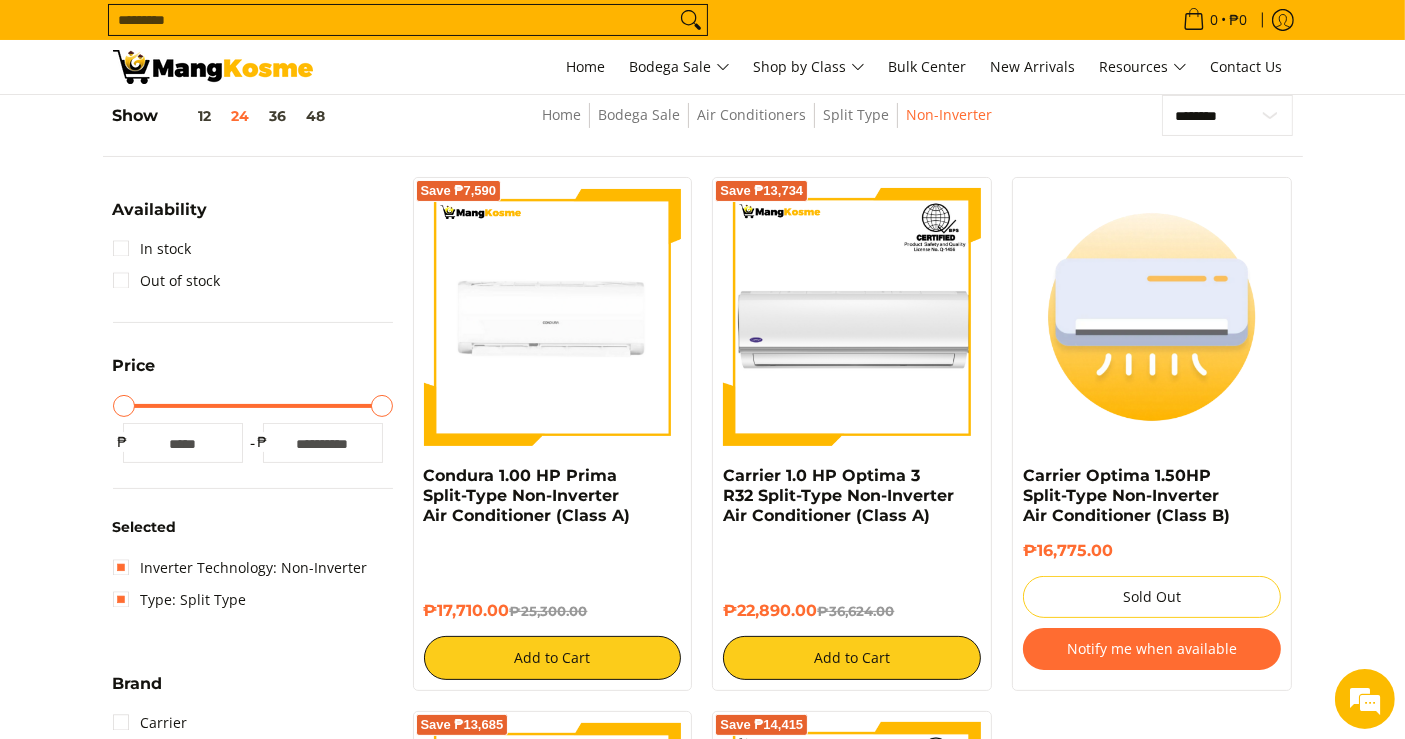 scroll, scrollTop: 261, scrollLeft: 0, axis: vertical 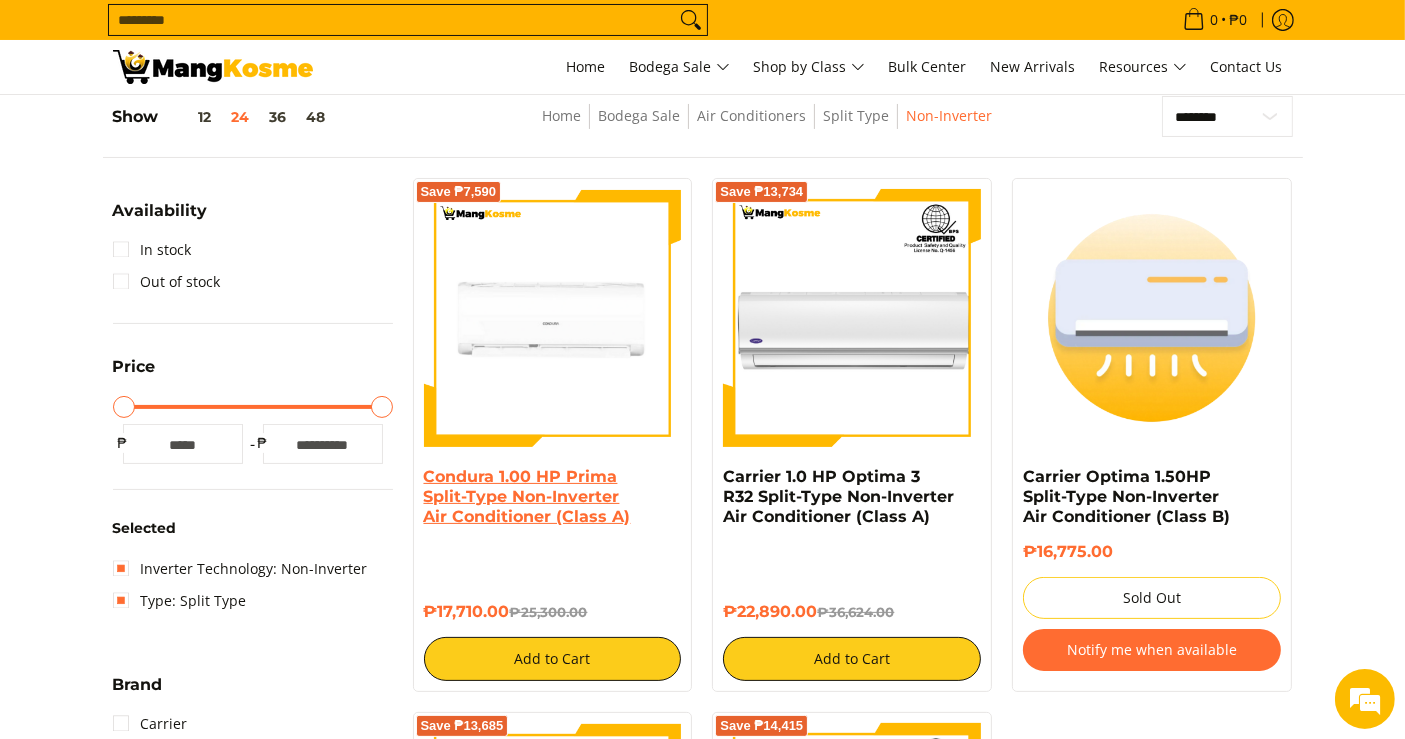 click on "Condura 1.00 HP Prima Split-Type Non-Inverter Air Conditioner (Class A)" at bounding box center (527, 496) 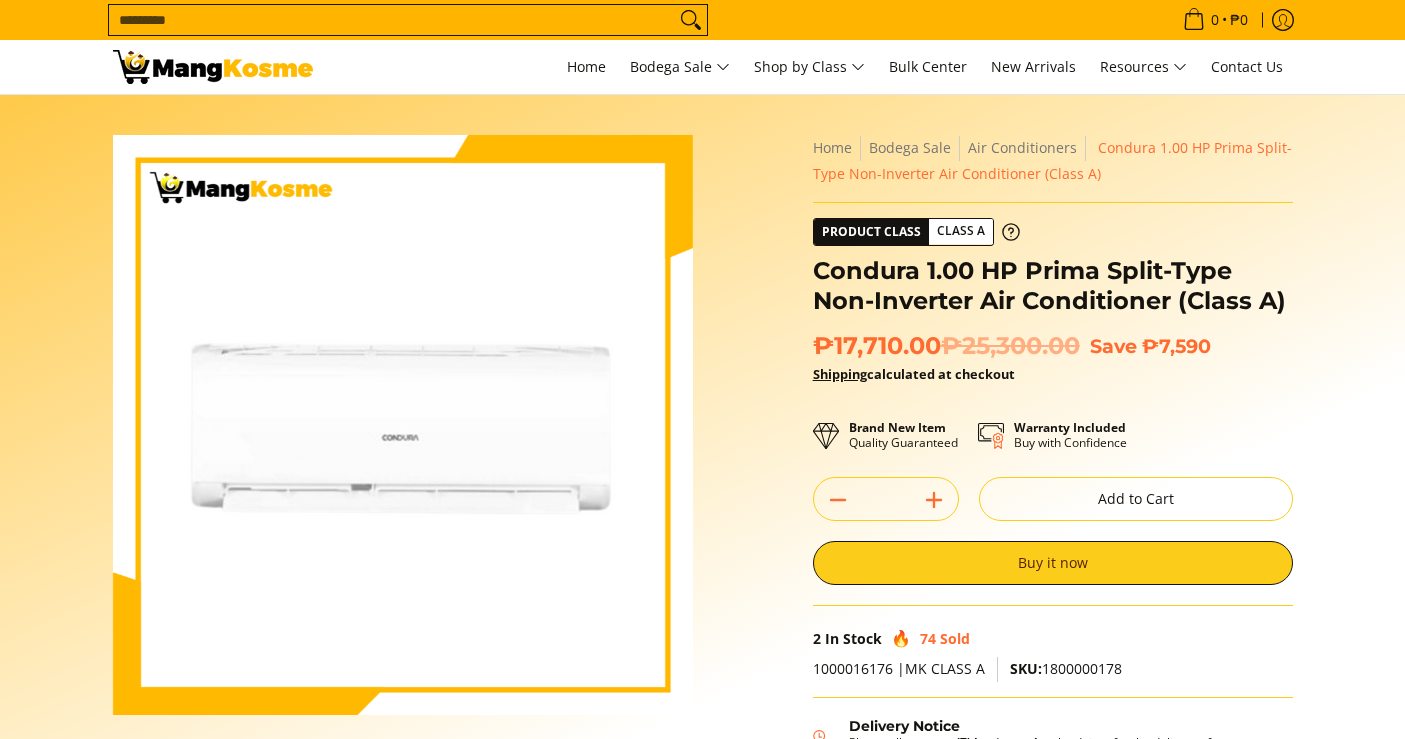 scroll, scrollTop: 0, scrollLeft: 0, axis: both 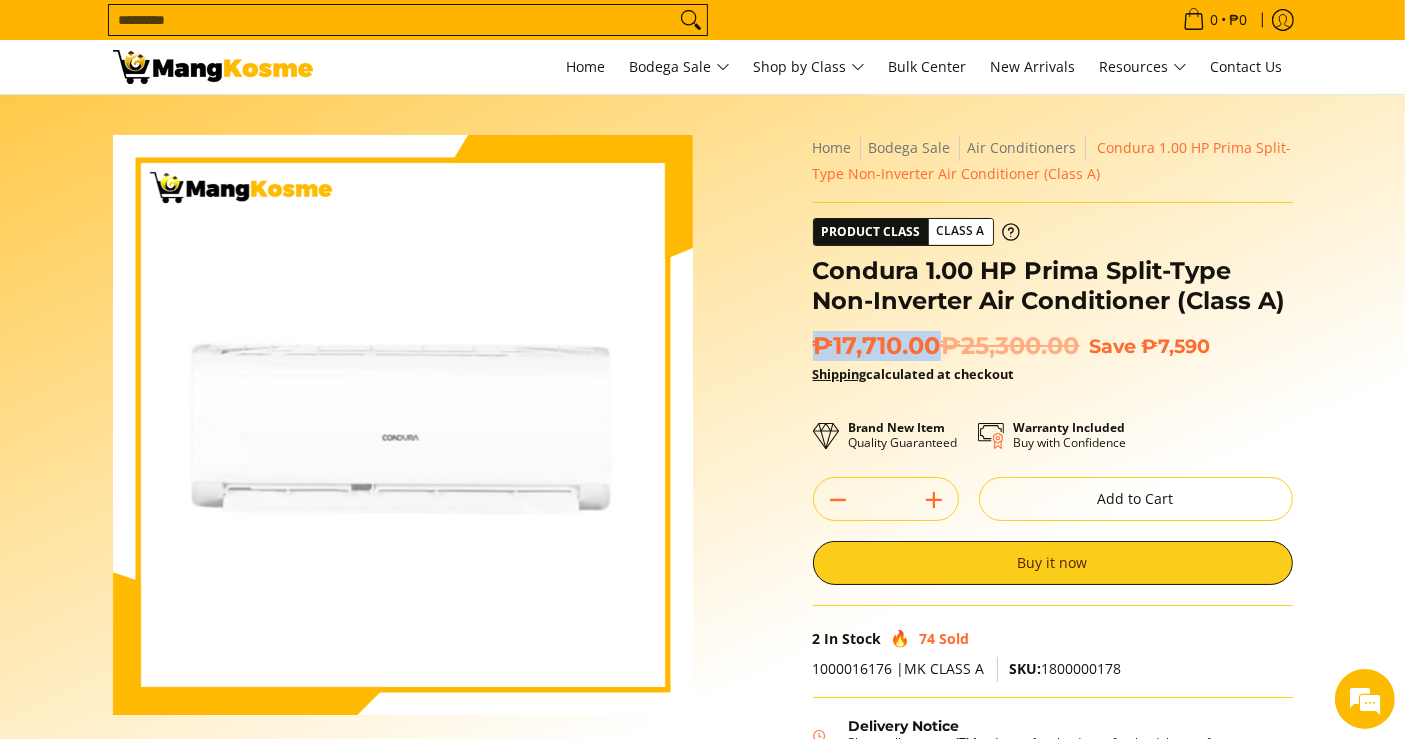 drag, startPoint x: 939, startPoint y: 350, endPoint x: 780, endPoint y: 346, distance: 159.05031 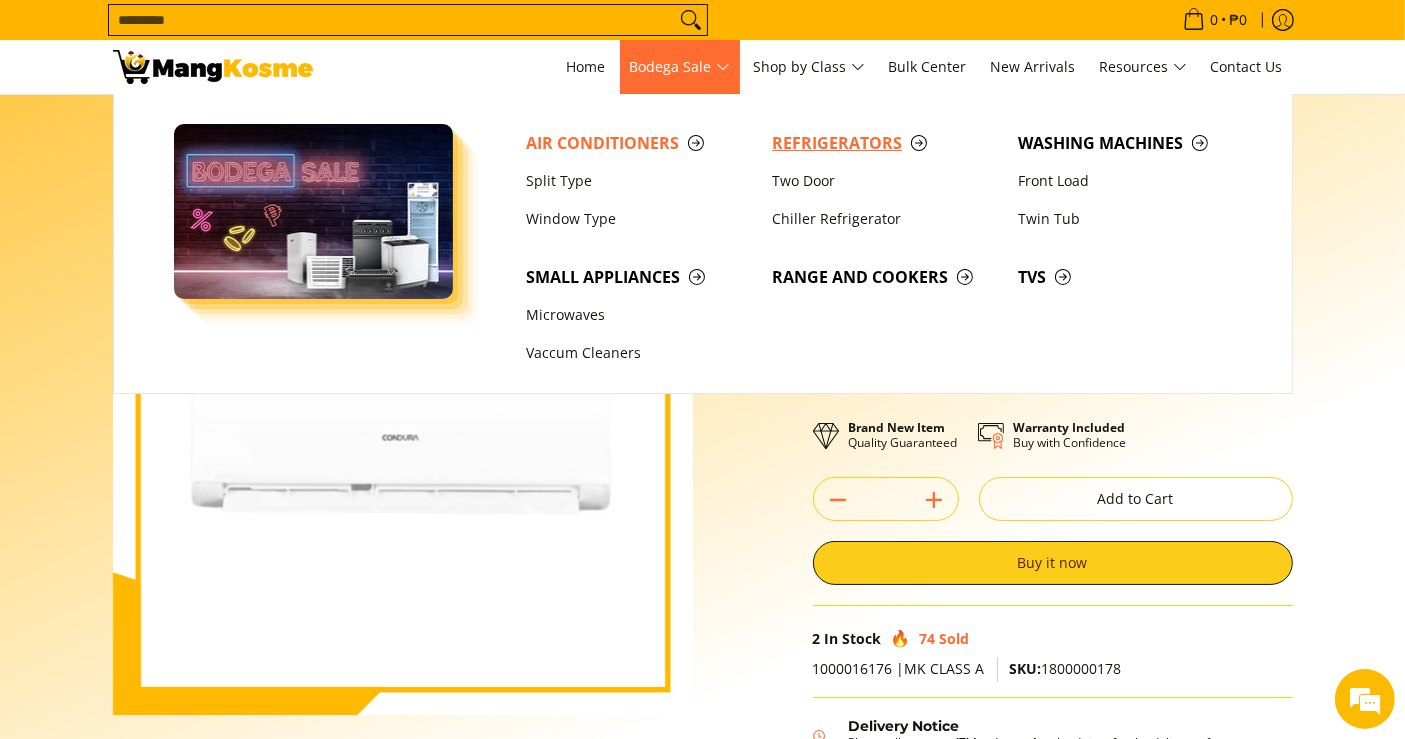 click on "Refrigerators" at bounding box center [885, 143] 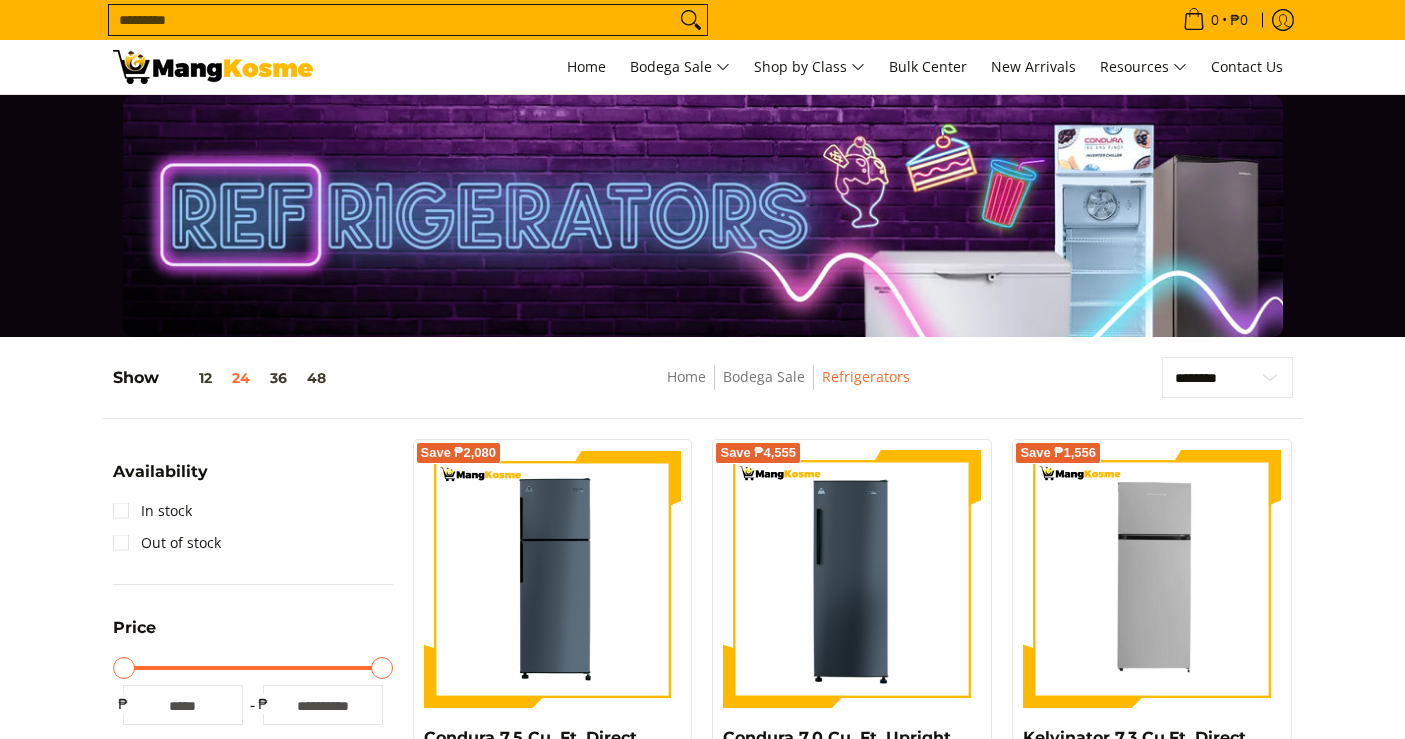 scroll, scrollTop: 333, scrollLeft: 0, axis: vertical 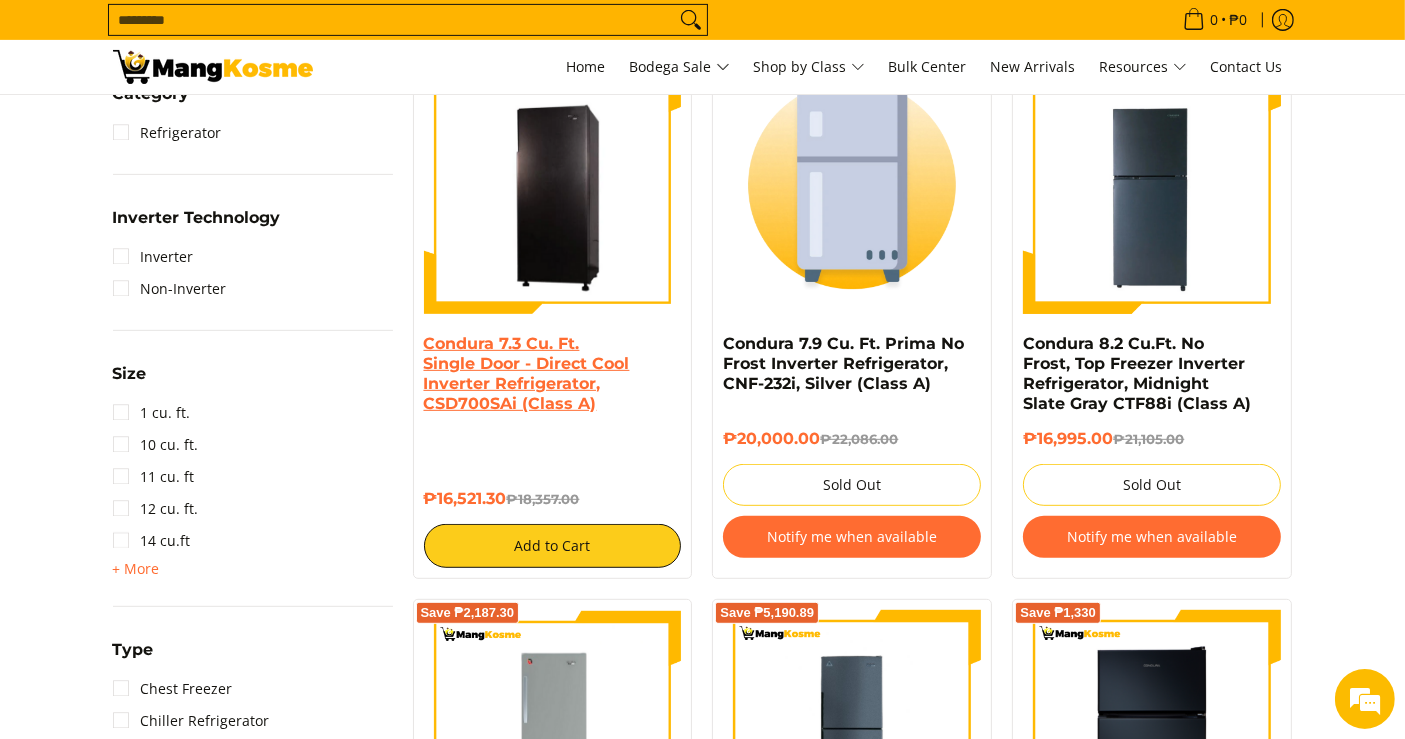 click on "Condura 7.3 Cu. Ft. Single Door - Direct Cool Inverter Refrigerator, CSD700SAi (Class A)" at bounding box center [527, 373] 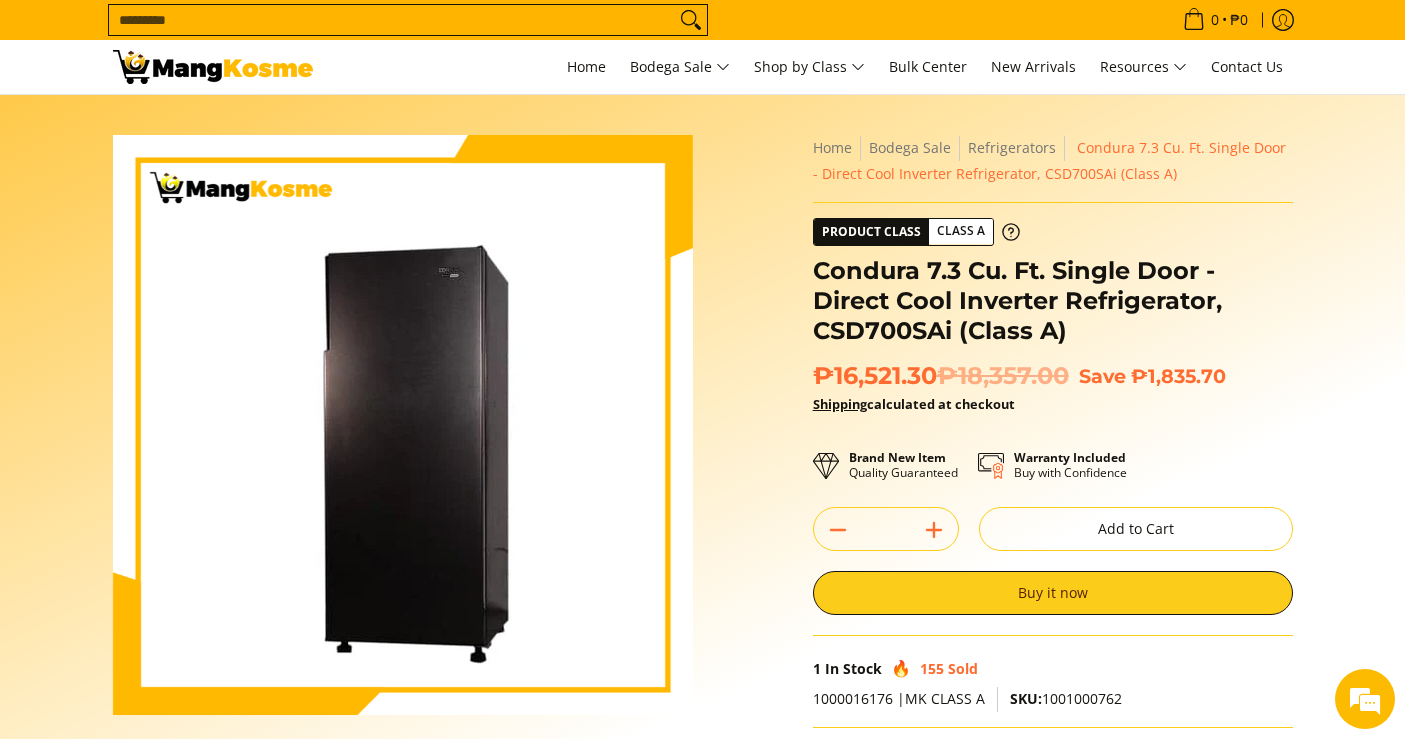 scroll, scrollTop: 0, scrollLeft: 0, axis: both 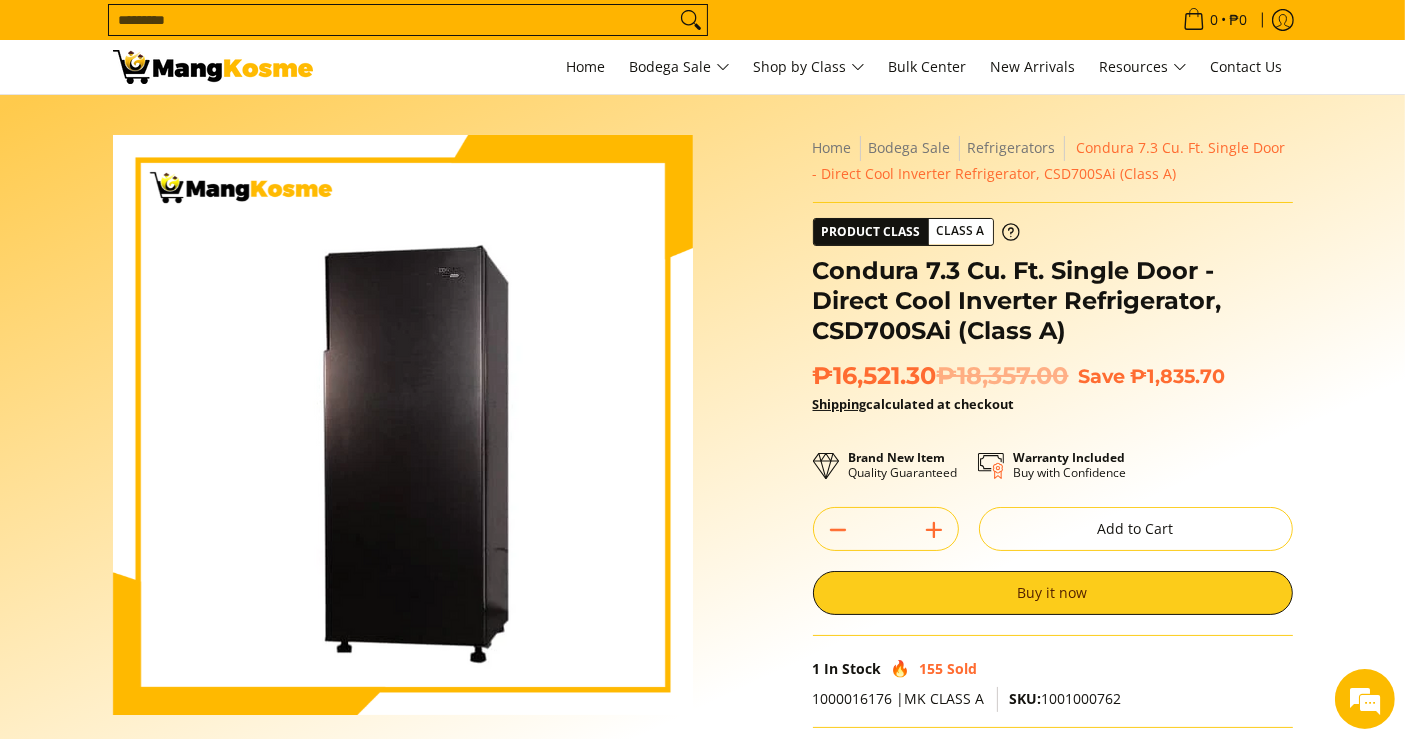 click on "₱16,521.30  ₱18,357.00" at bounding box center (941, 376) 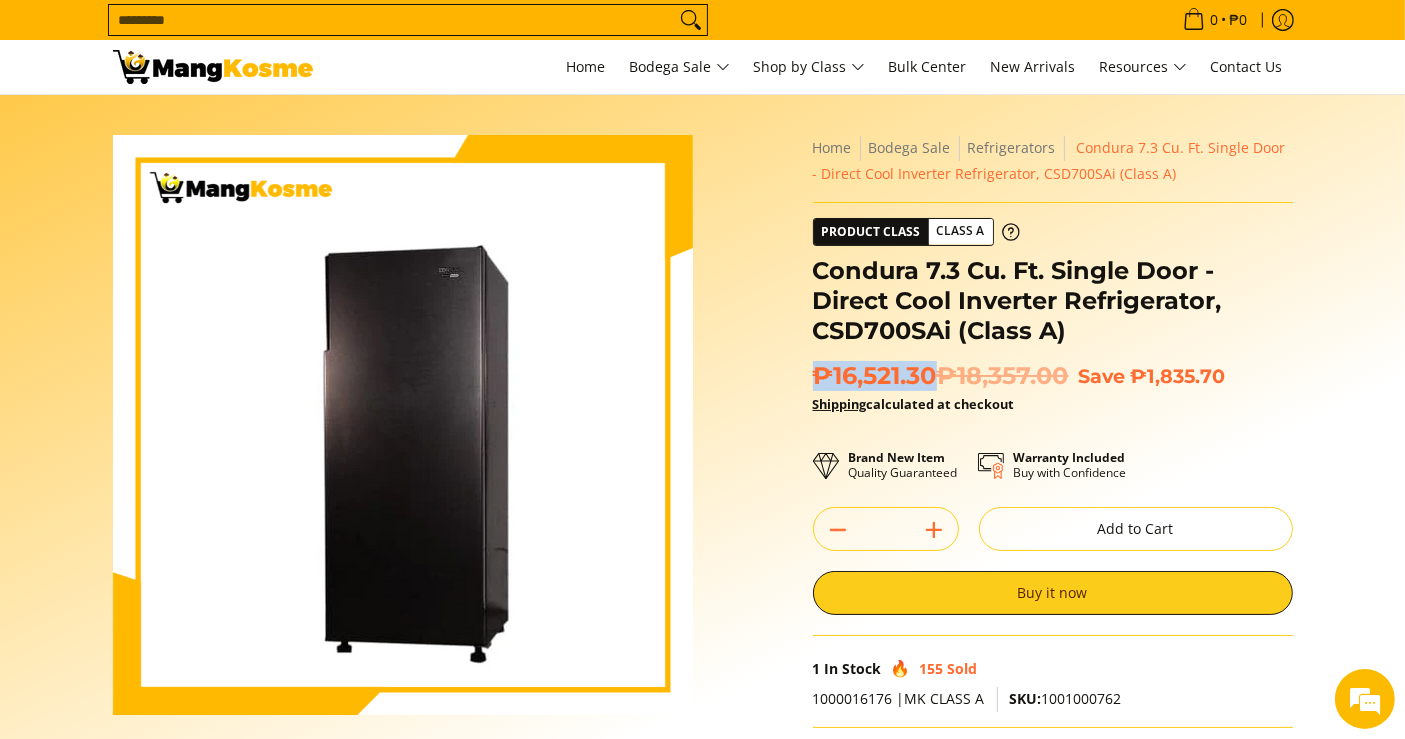 drag, startPoint x: 940, startPoint y: 381, endPoint x: 806, endPoint y: 371, distance: 134.37262 